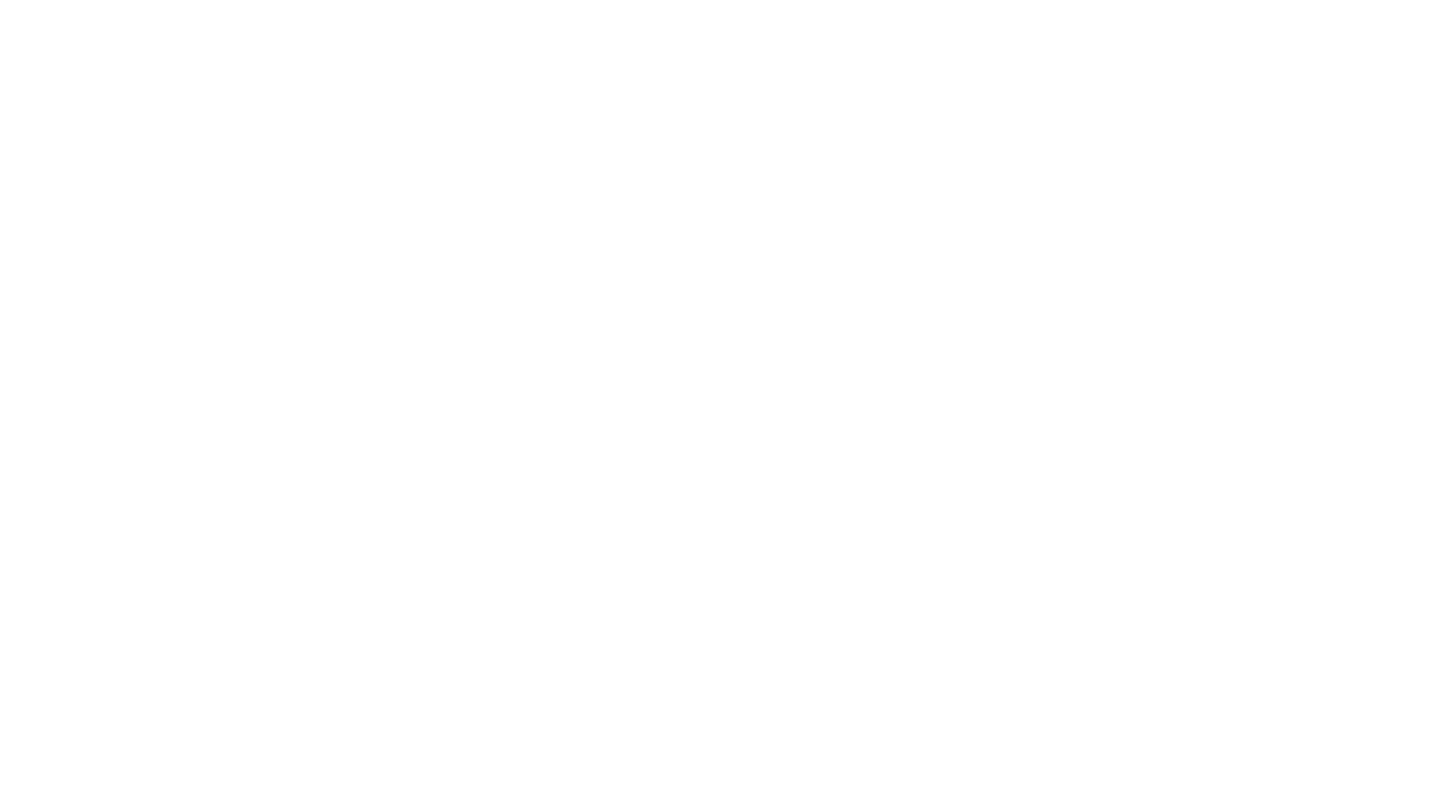 scroll, scrollTop: 0, scrollLeft: 0, axis: both 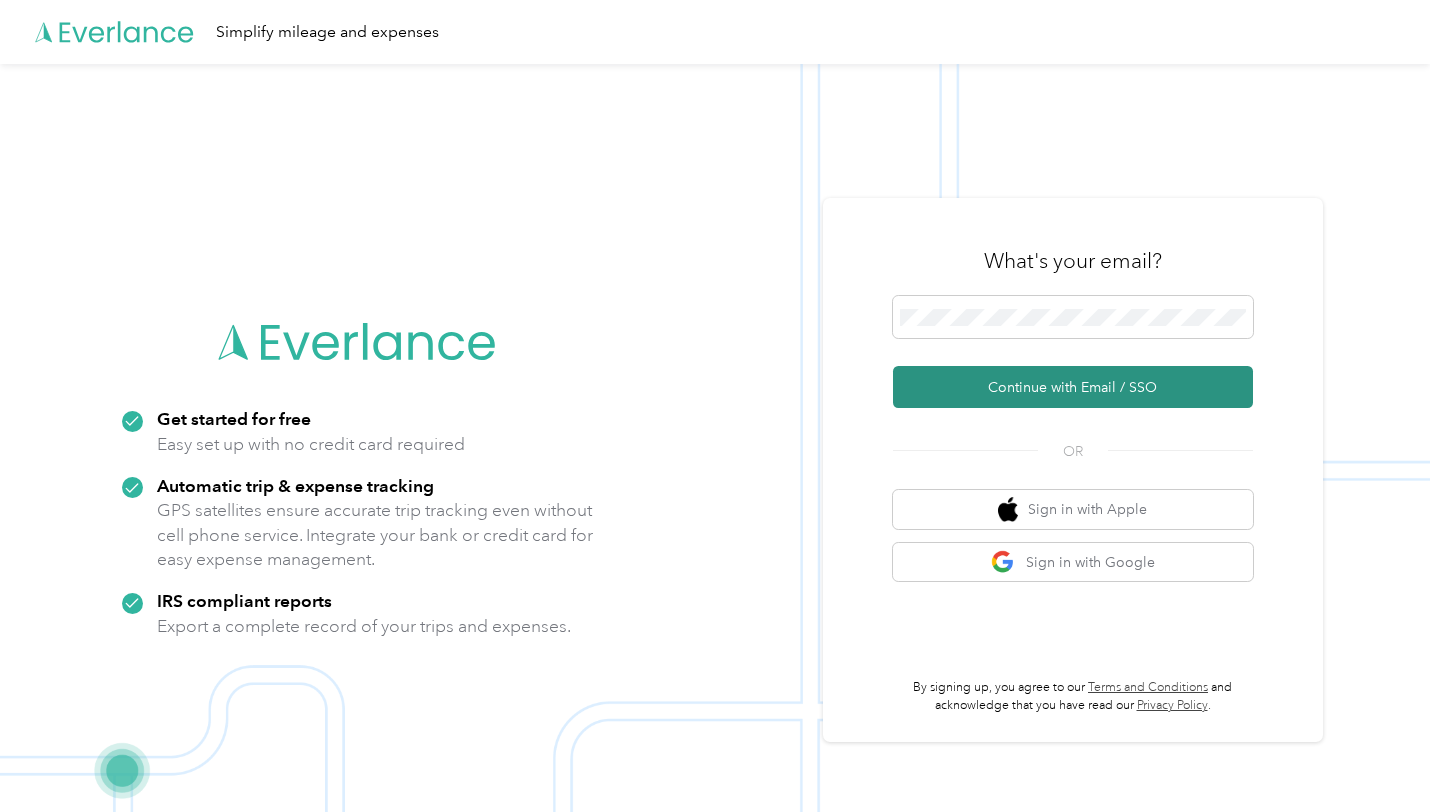click on "Continue with Email / SSO" at bounding box center (1073, 387) 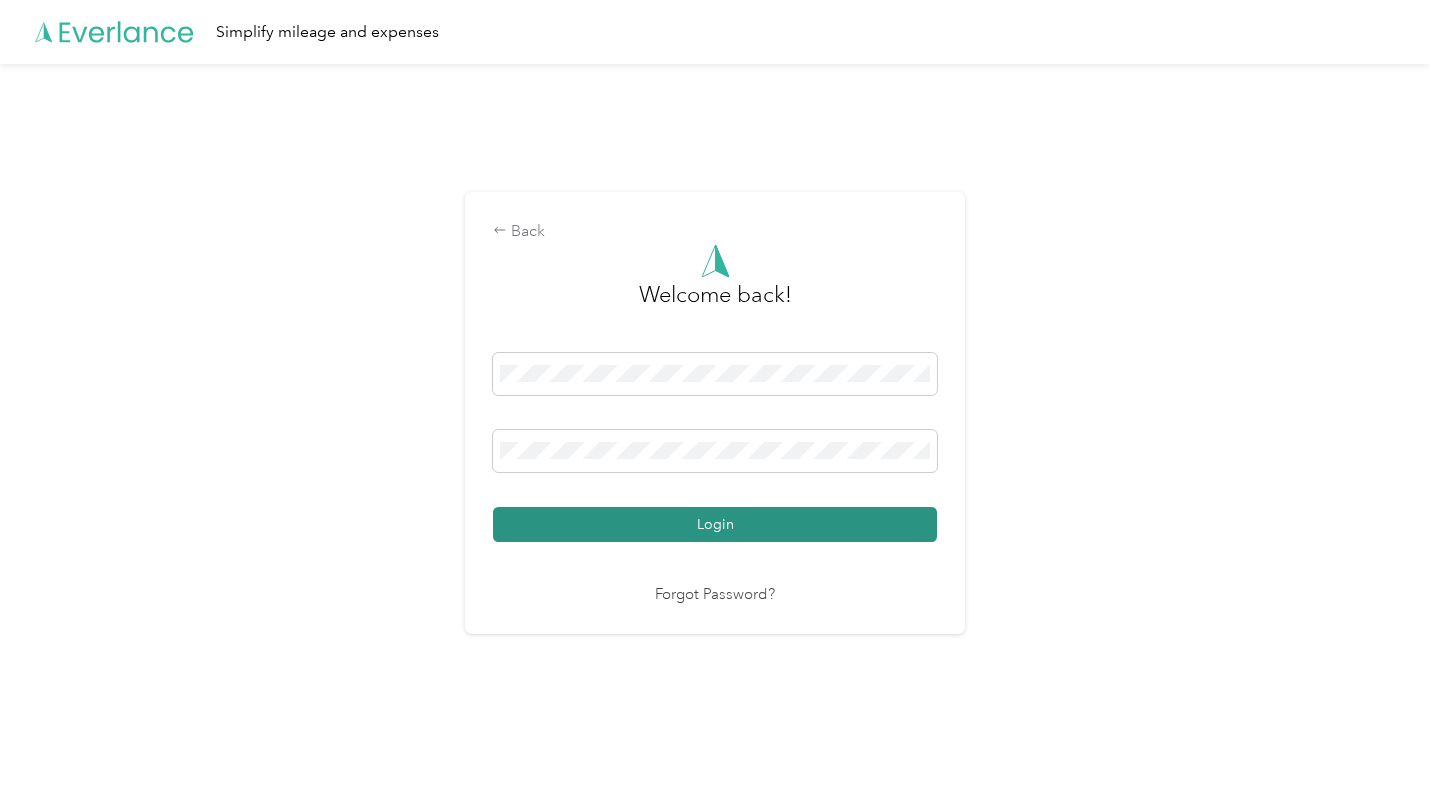 click on "Login" at bounding box center [715, 524] 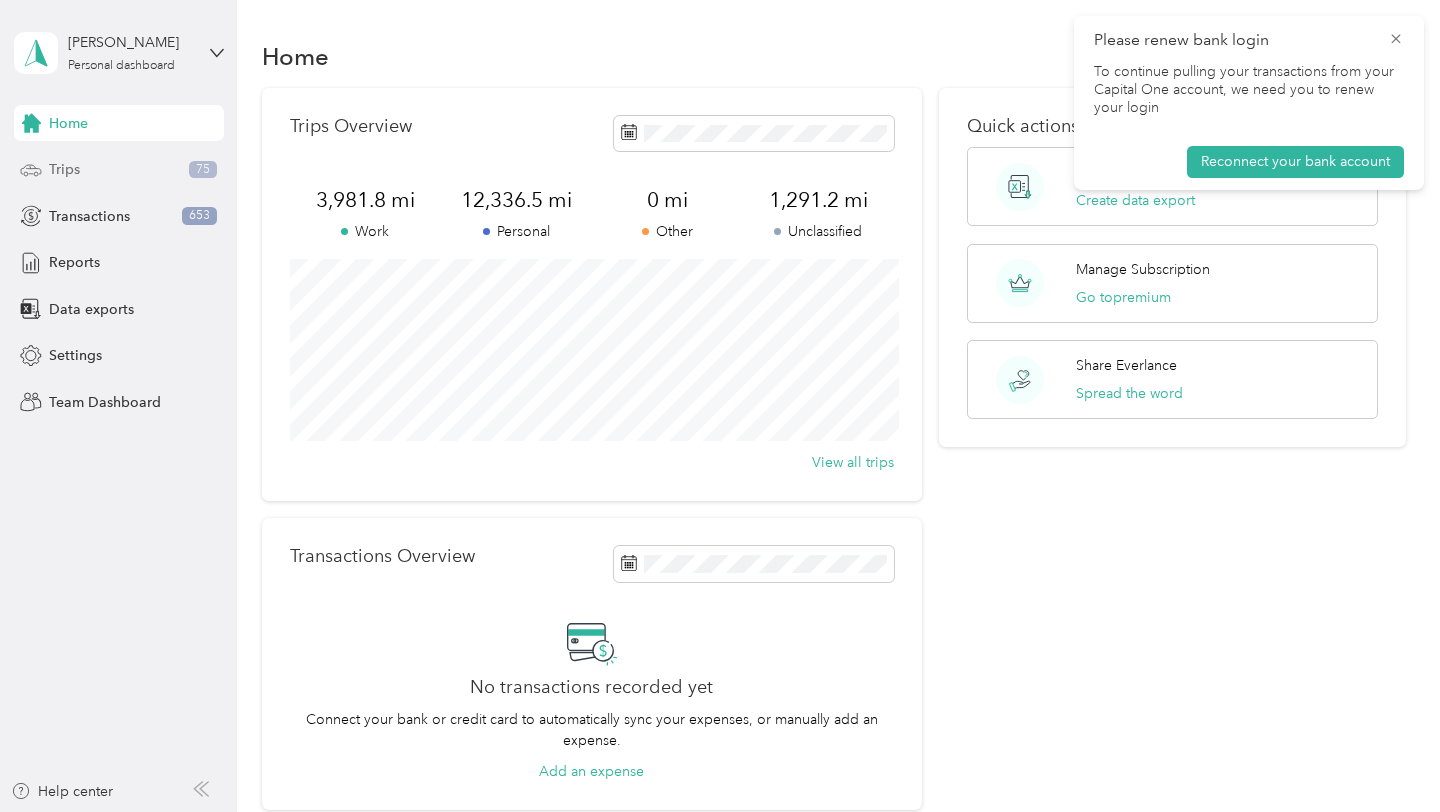 click on "Trips 75" at bounding box center (119, 170) 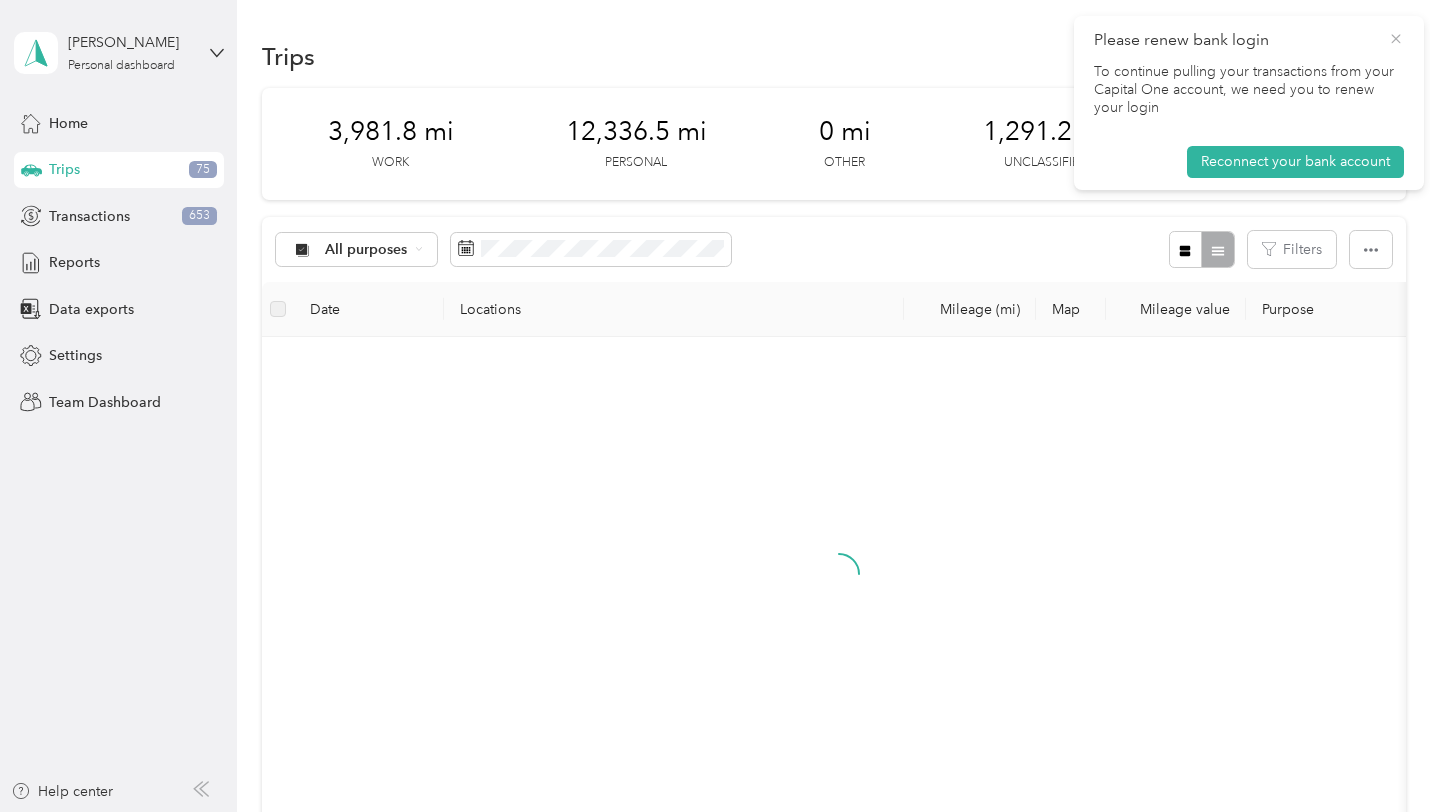 click 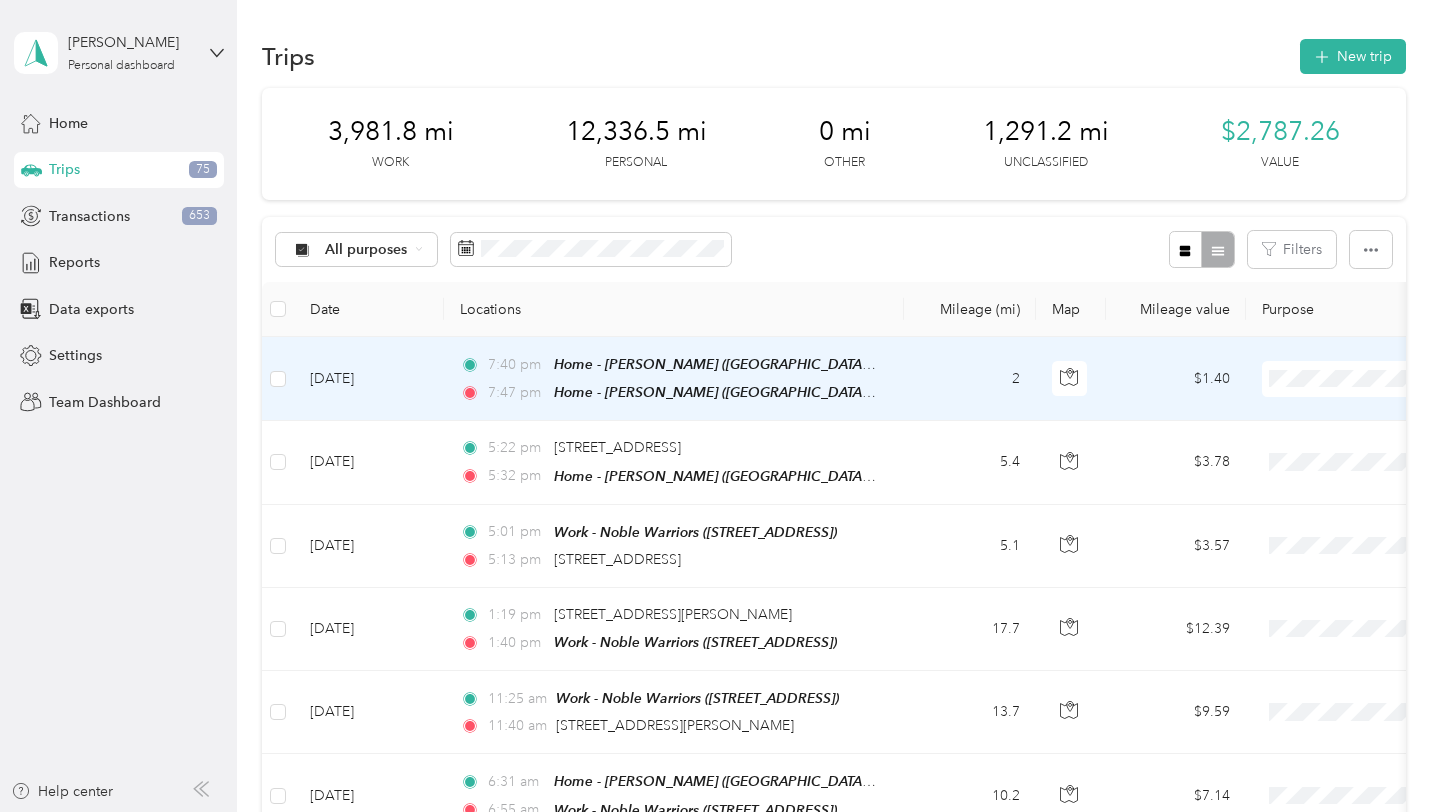 click on "Personal" at bounding box center [1334, 447] 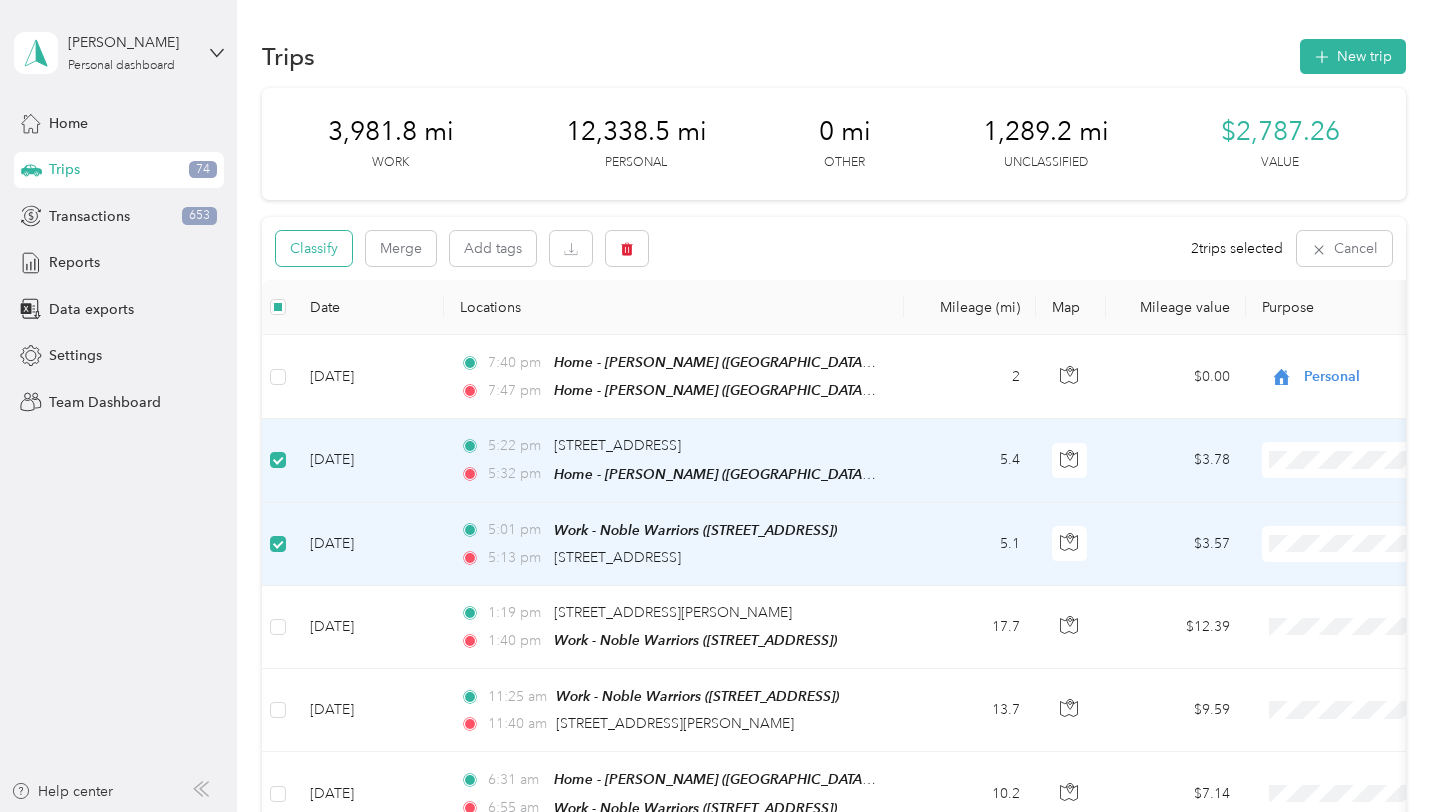 click on "Classify" at bounding box center (314, 248) 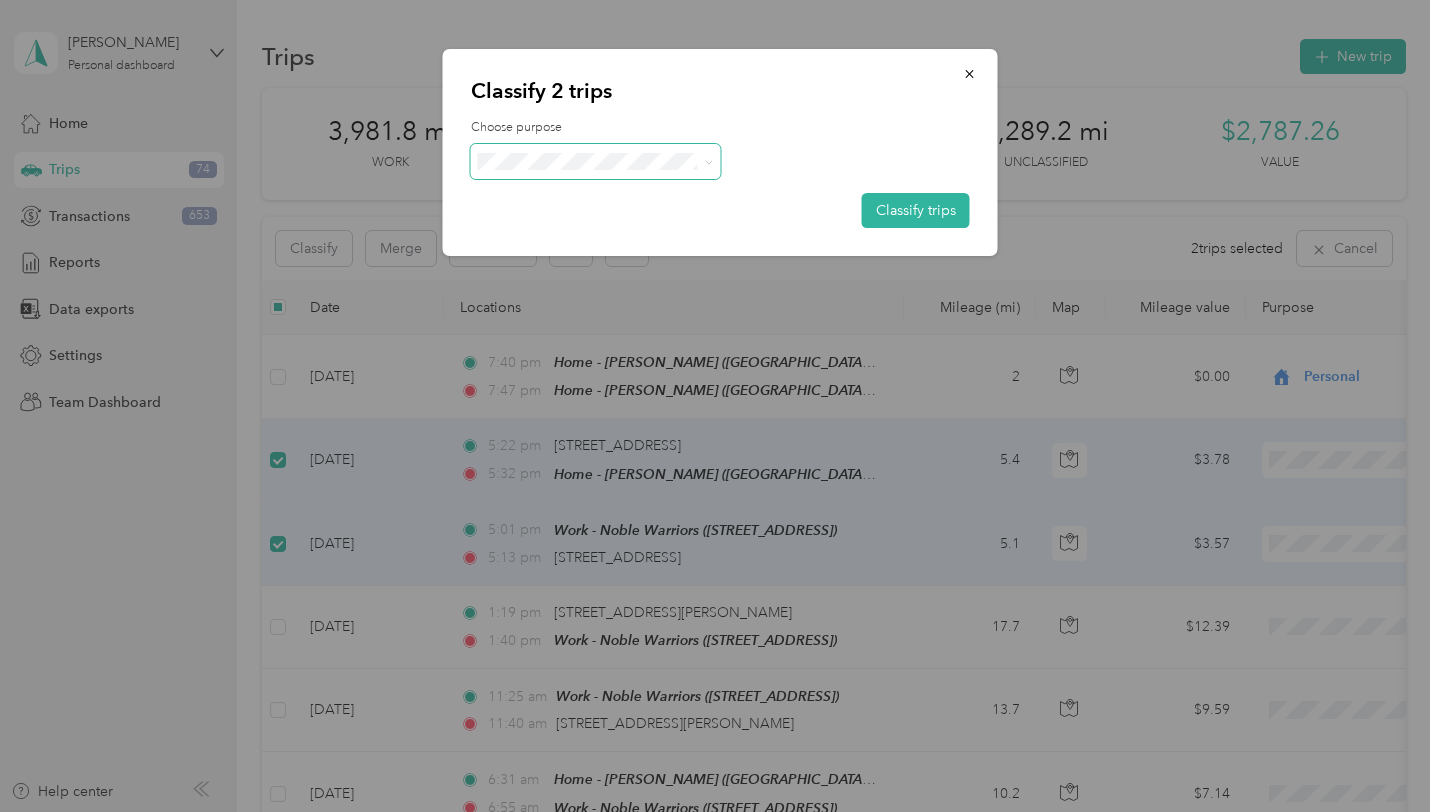 click at bounding box center (596, 161) 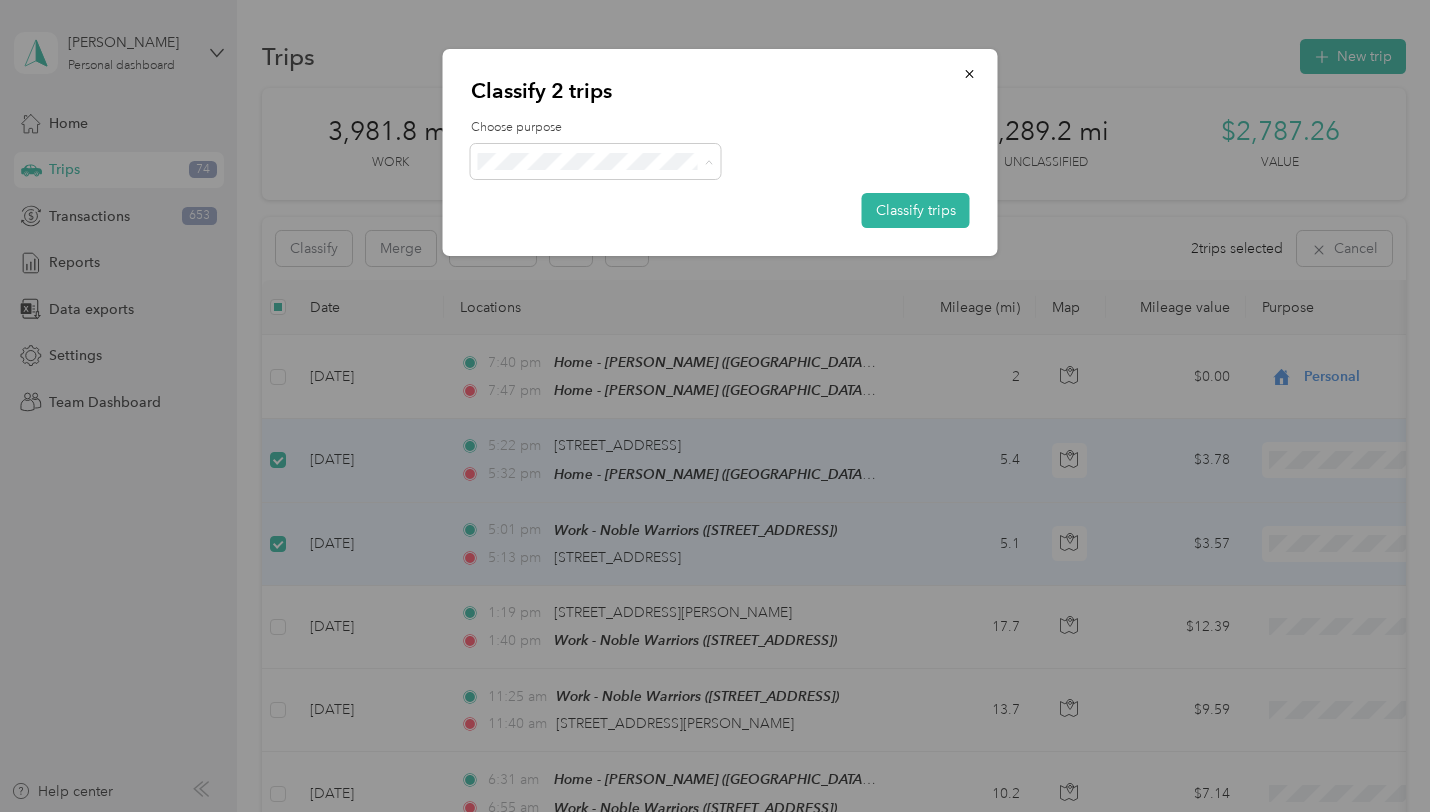 click on "Personal" at bounding box center (613, 233) 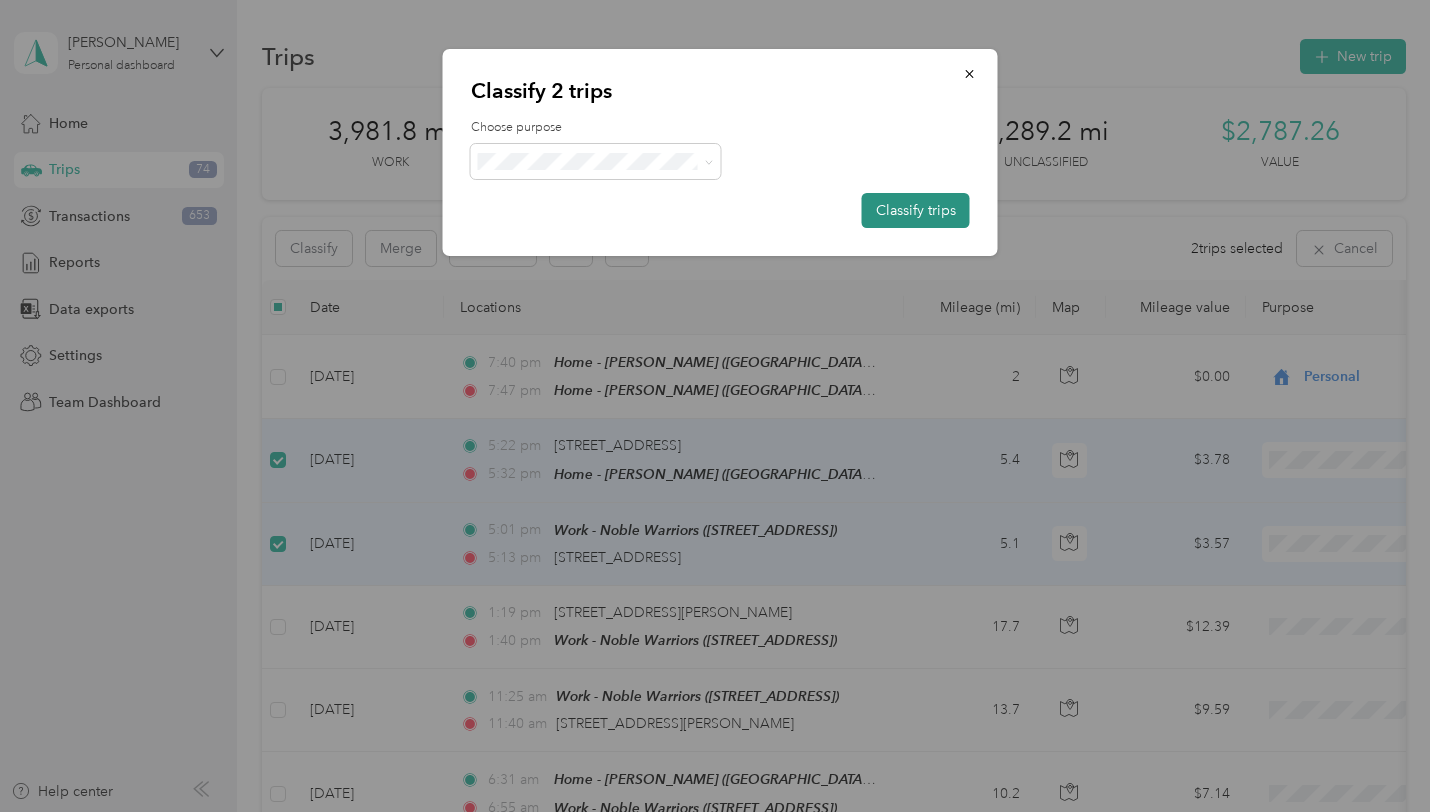 click on "Classify trips" at bounding box center [916, 210] 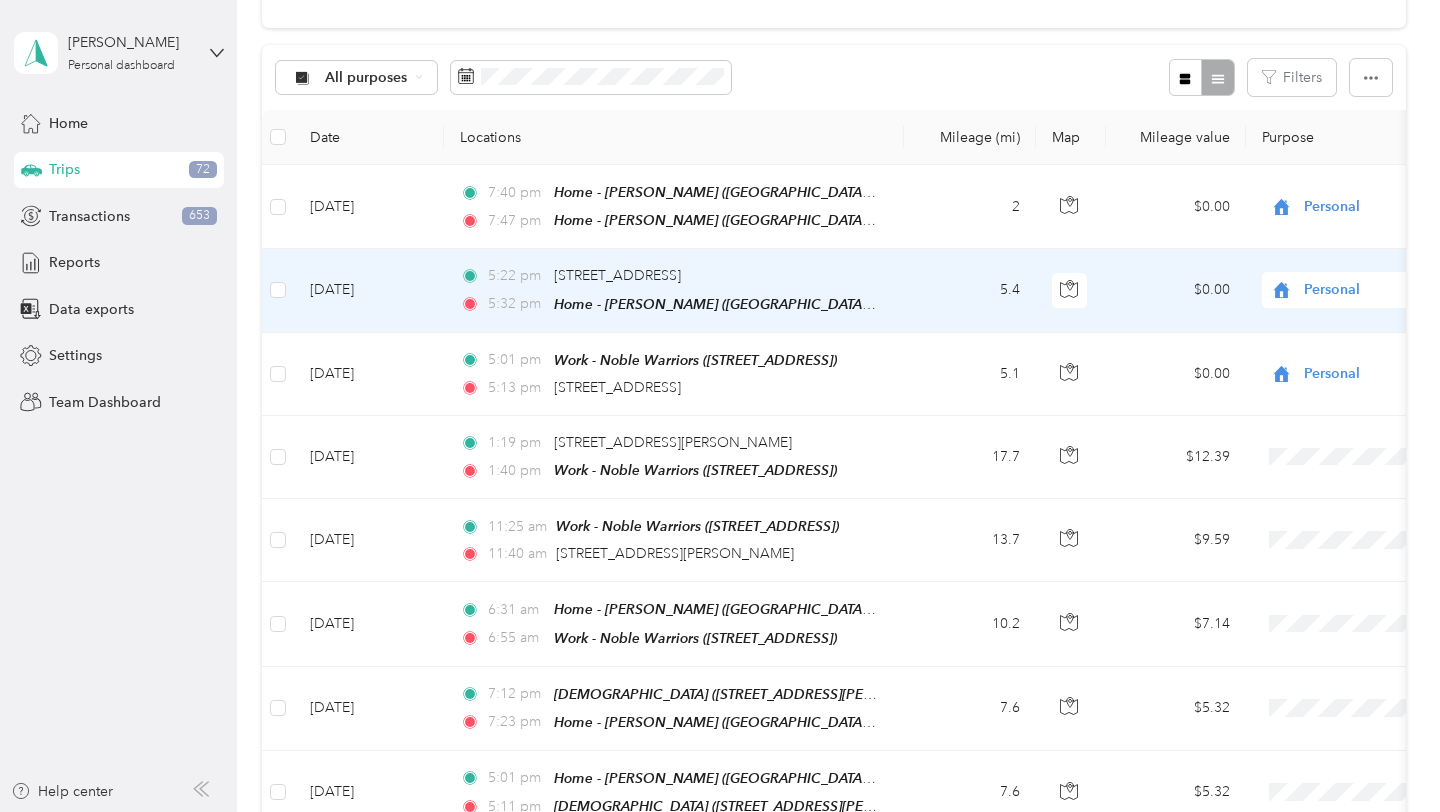 scroll, scrollTop: 173, scrollLeft: 0, axis: vertical 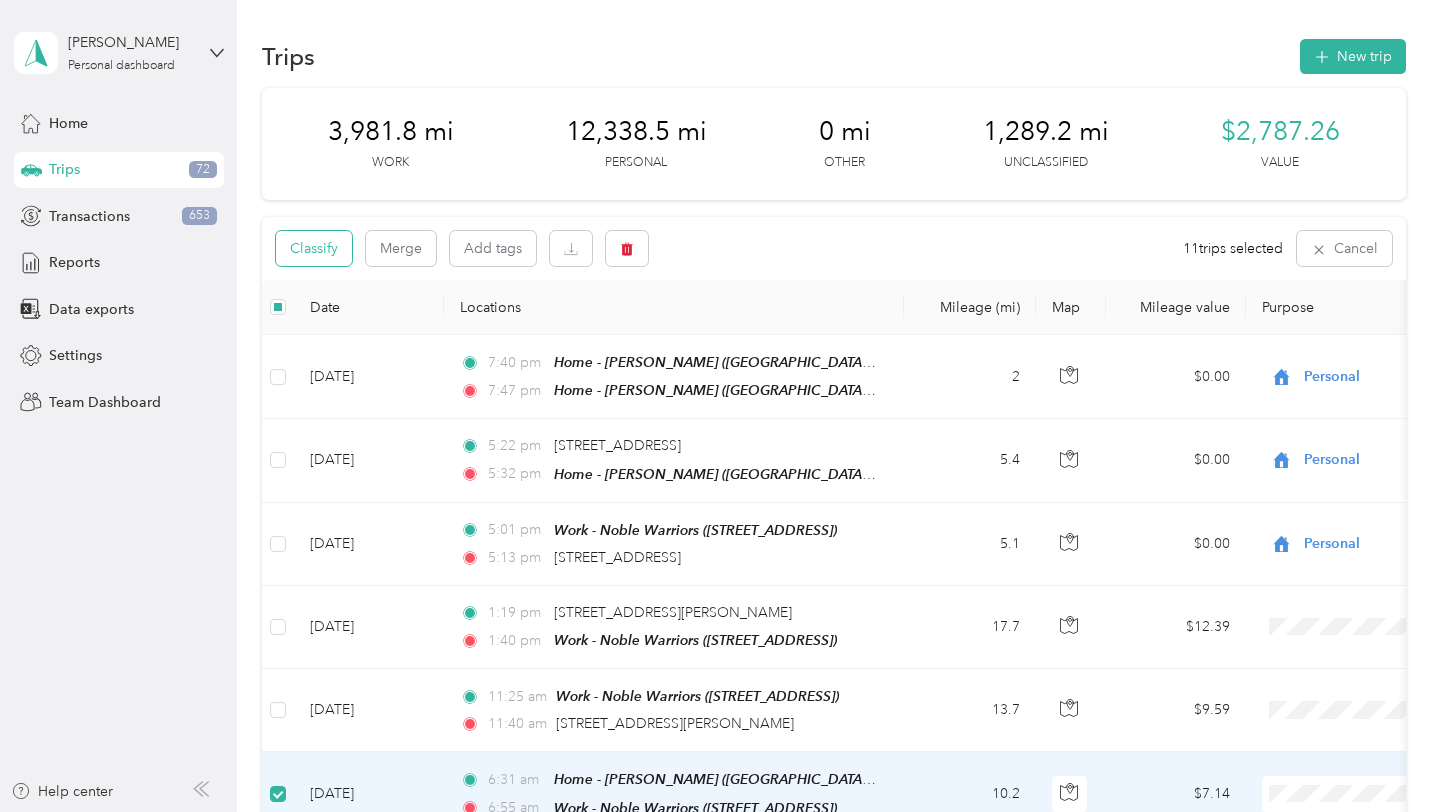 click on "Classify" at bounding box center [314, 248] 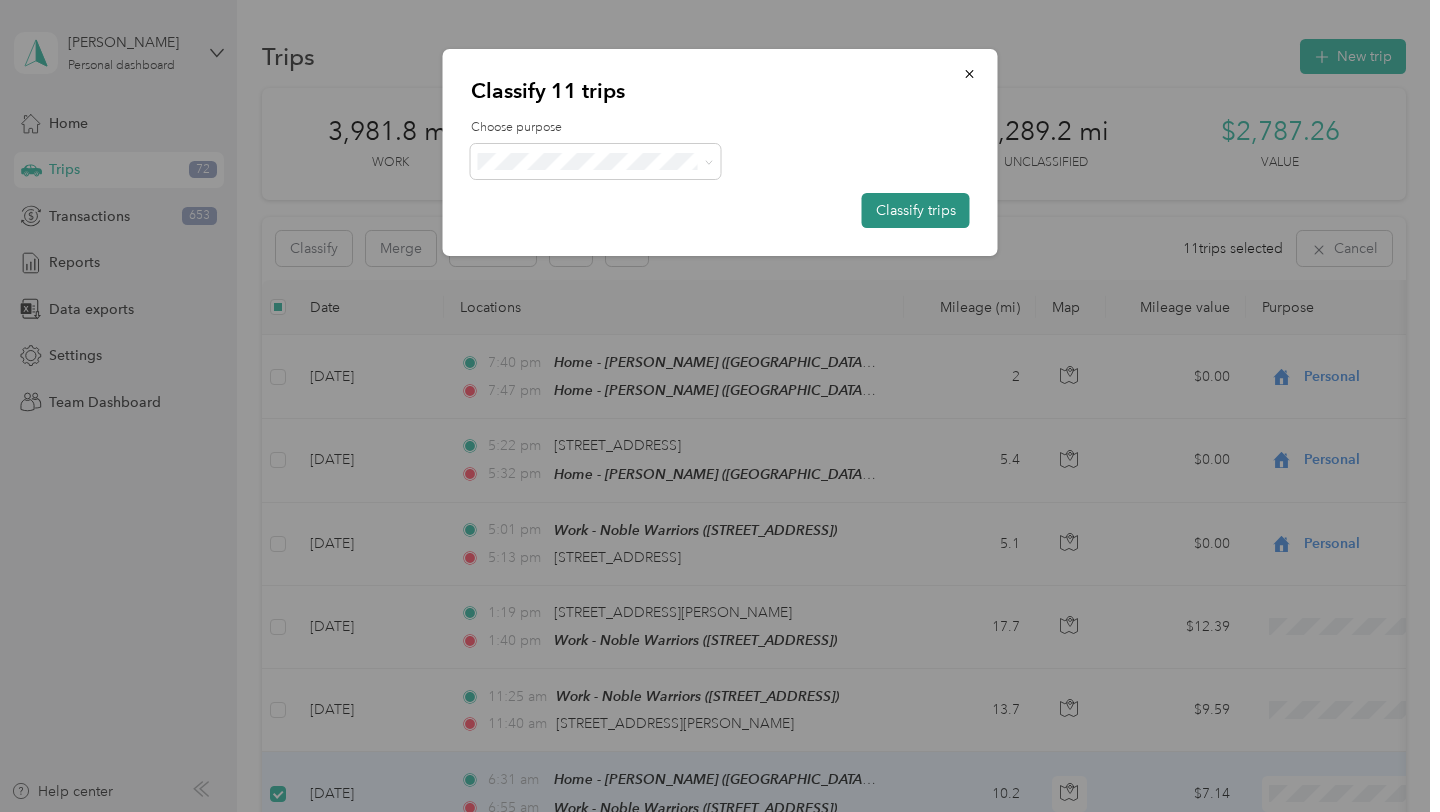 click on "Classify trips" at bounding box center (916, 210) 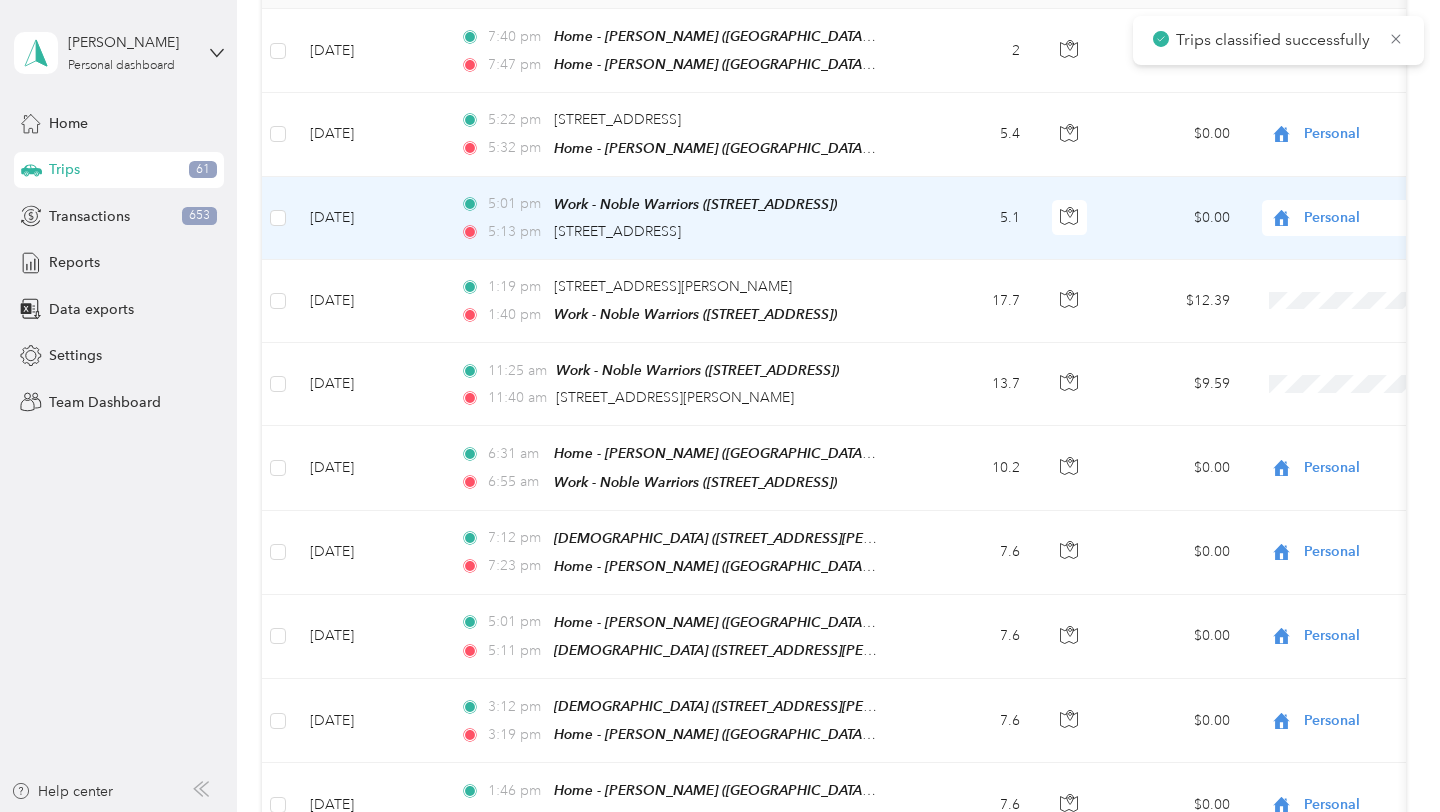 scroll, scrollTop: 367, scrollLeft: 0, axis: vertical 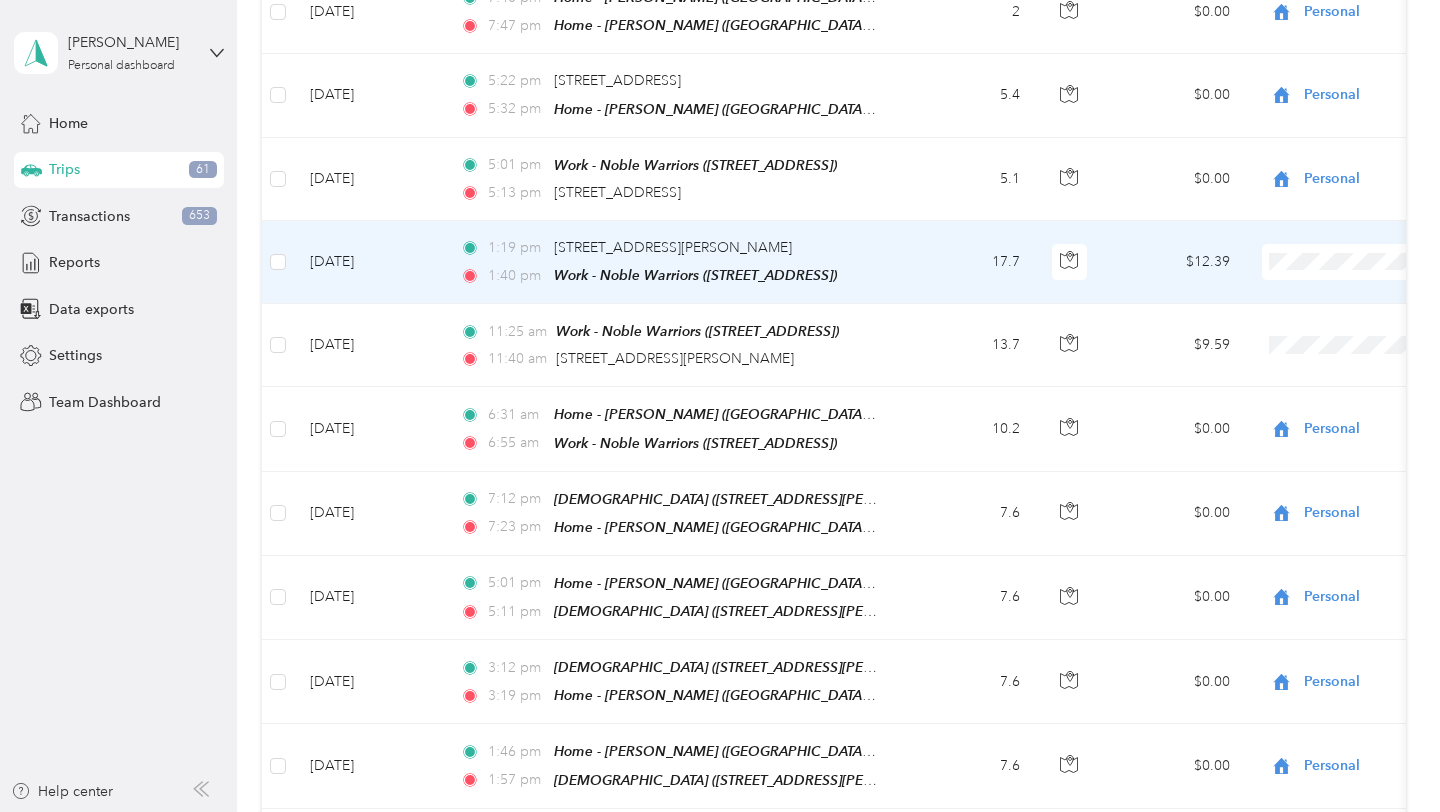 click on "17.7" at bounding box center [970, 262] 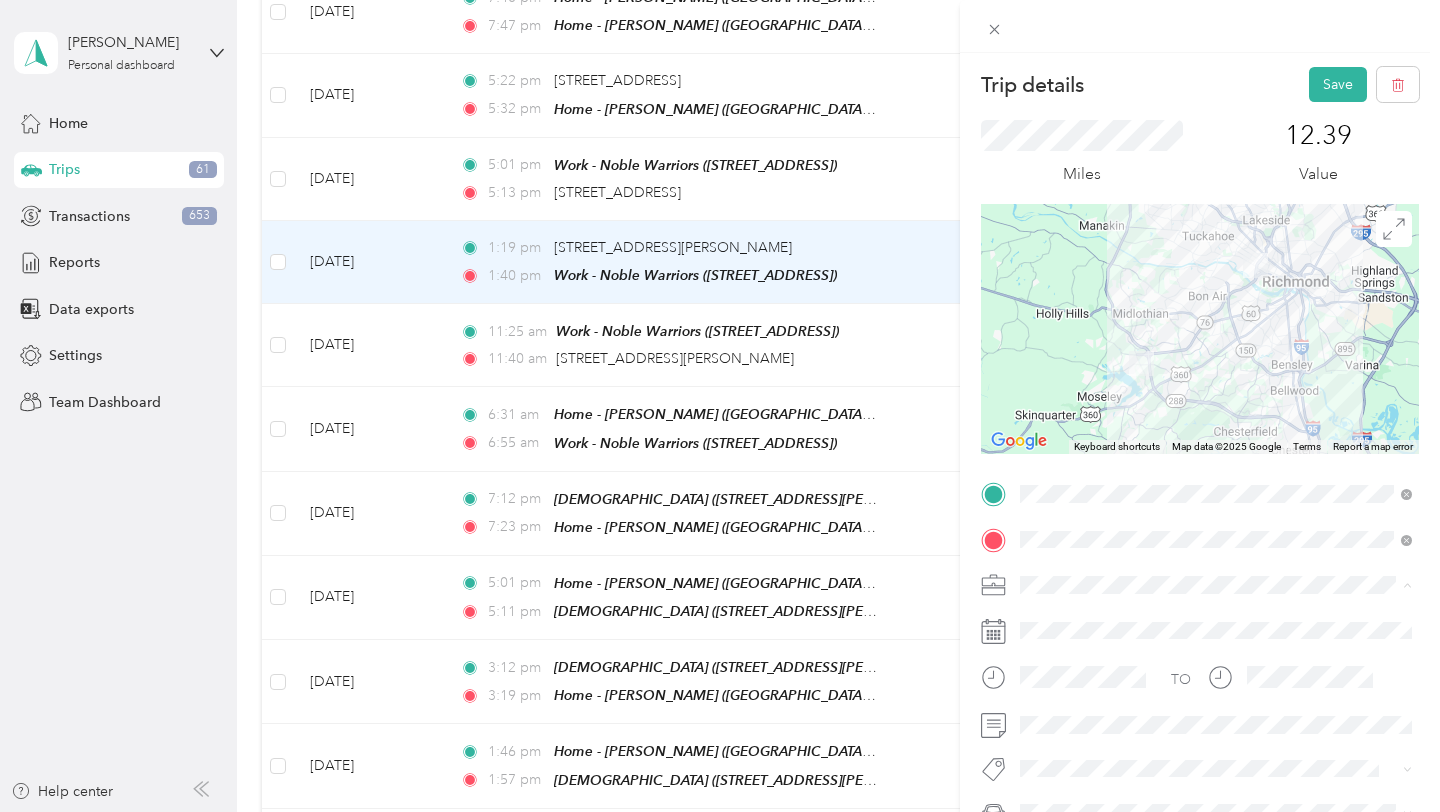 click on "Work" at bounding box center (1216, 339) 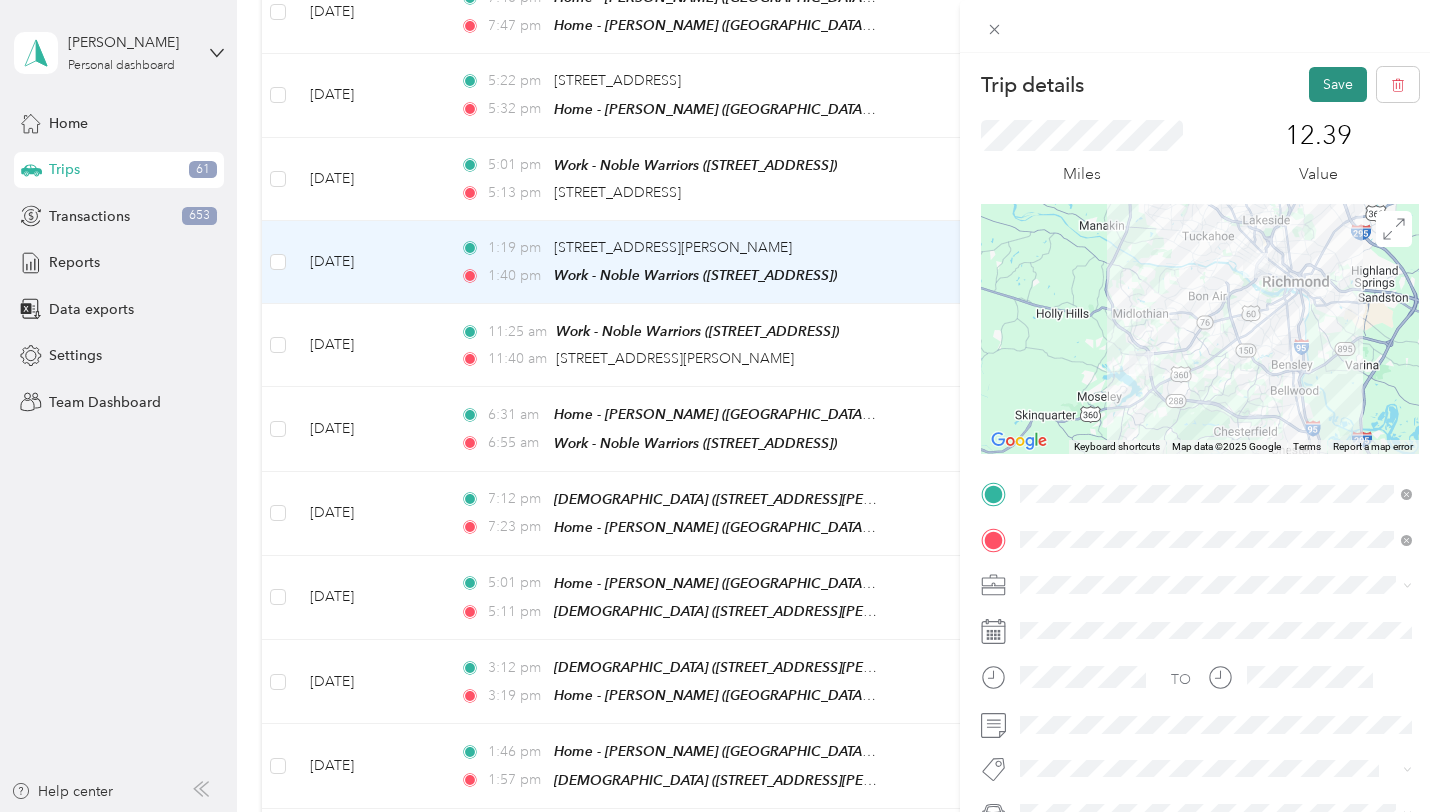 click on "Save" at bounding box center (1338, 84) 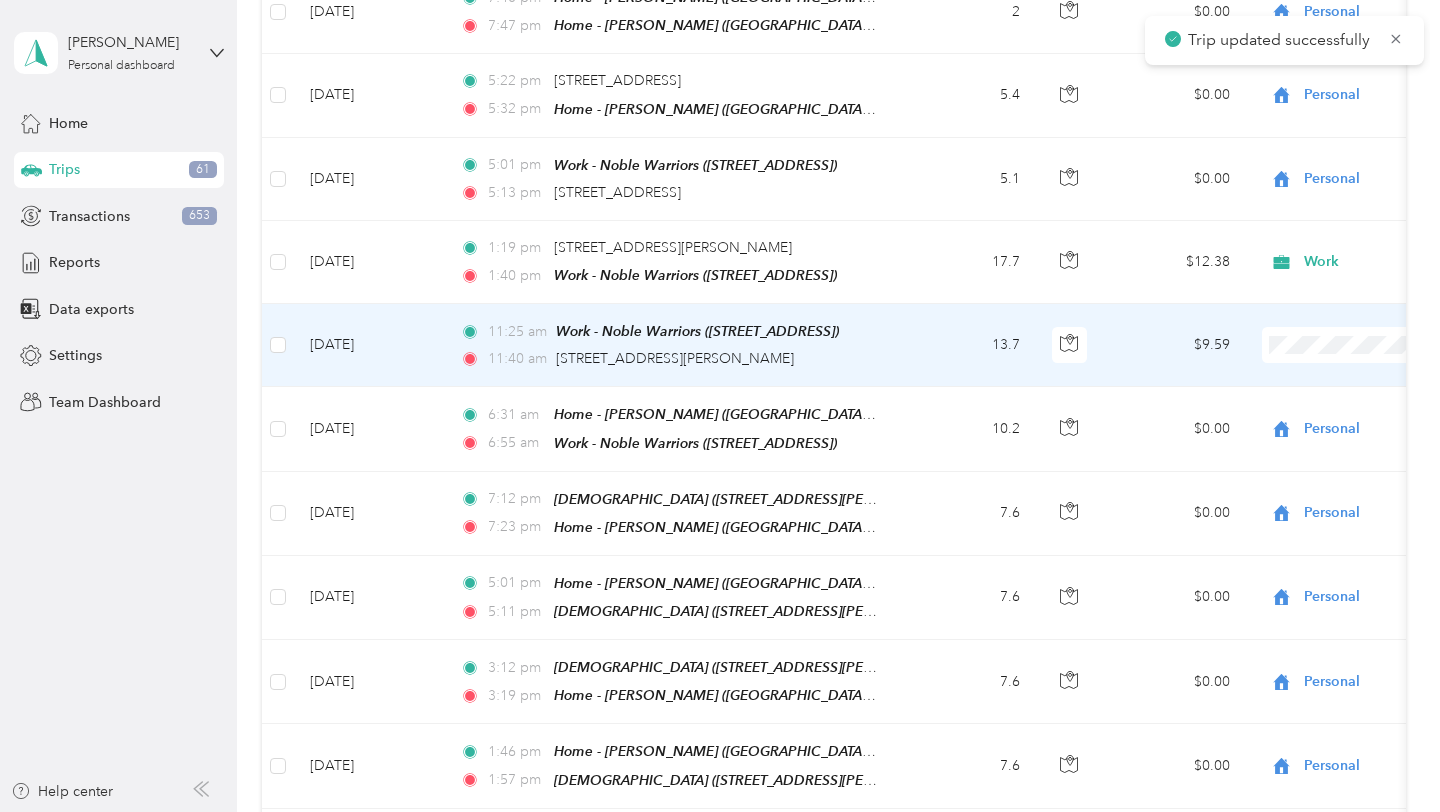 click on "$9.59" at bounding box center (1176, 345) 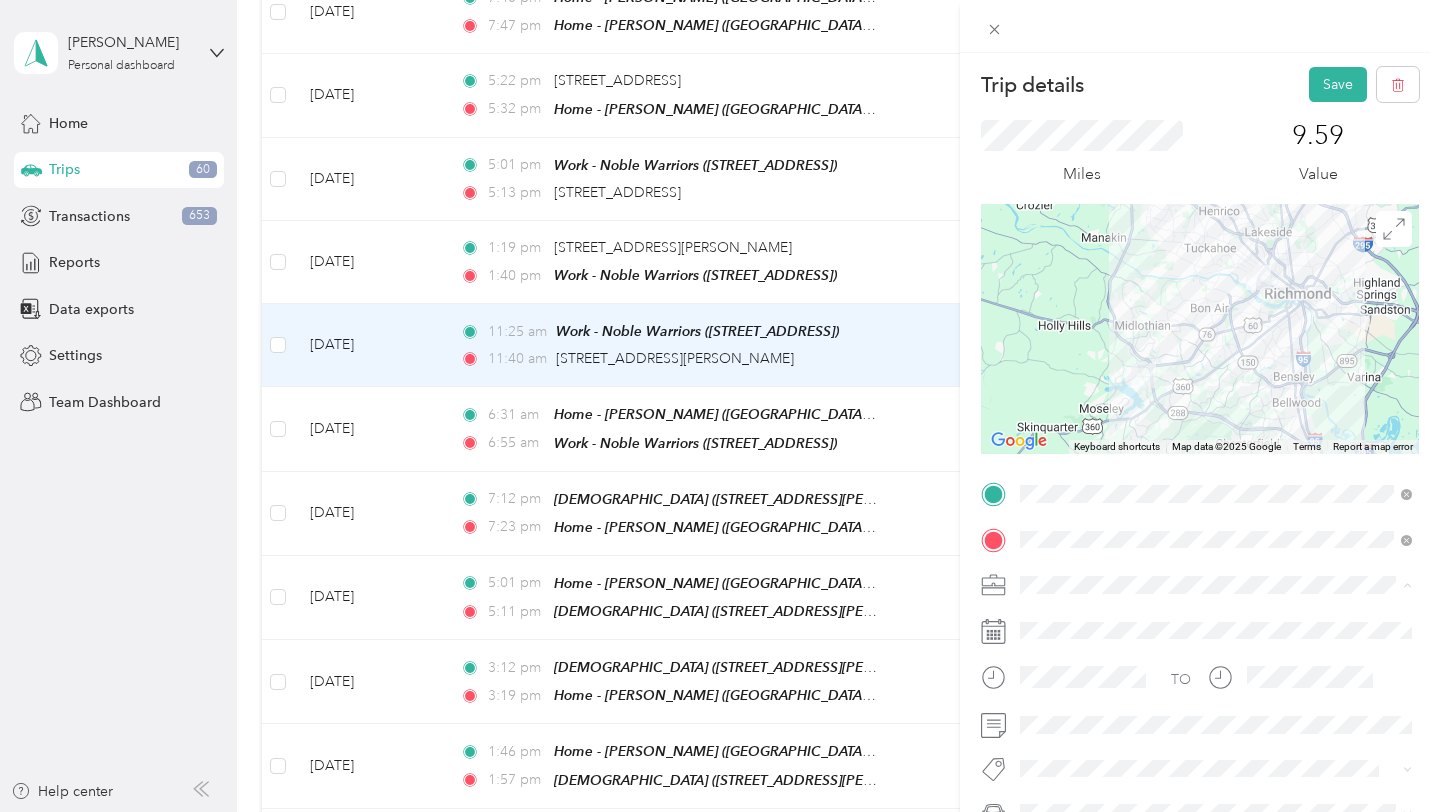 click on "Work Personal Other Charity Medical Moving Commute" at bounding box center [1216, 444] 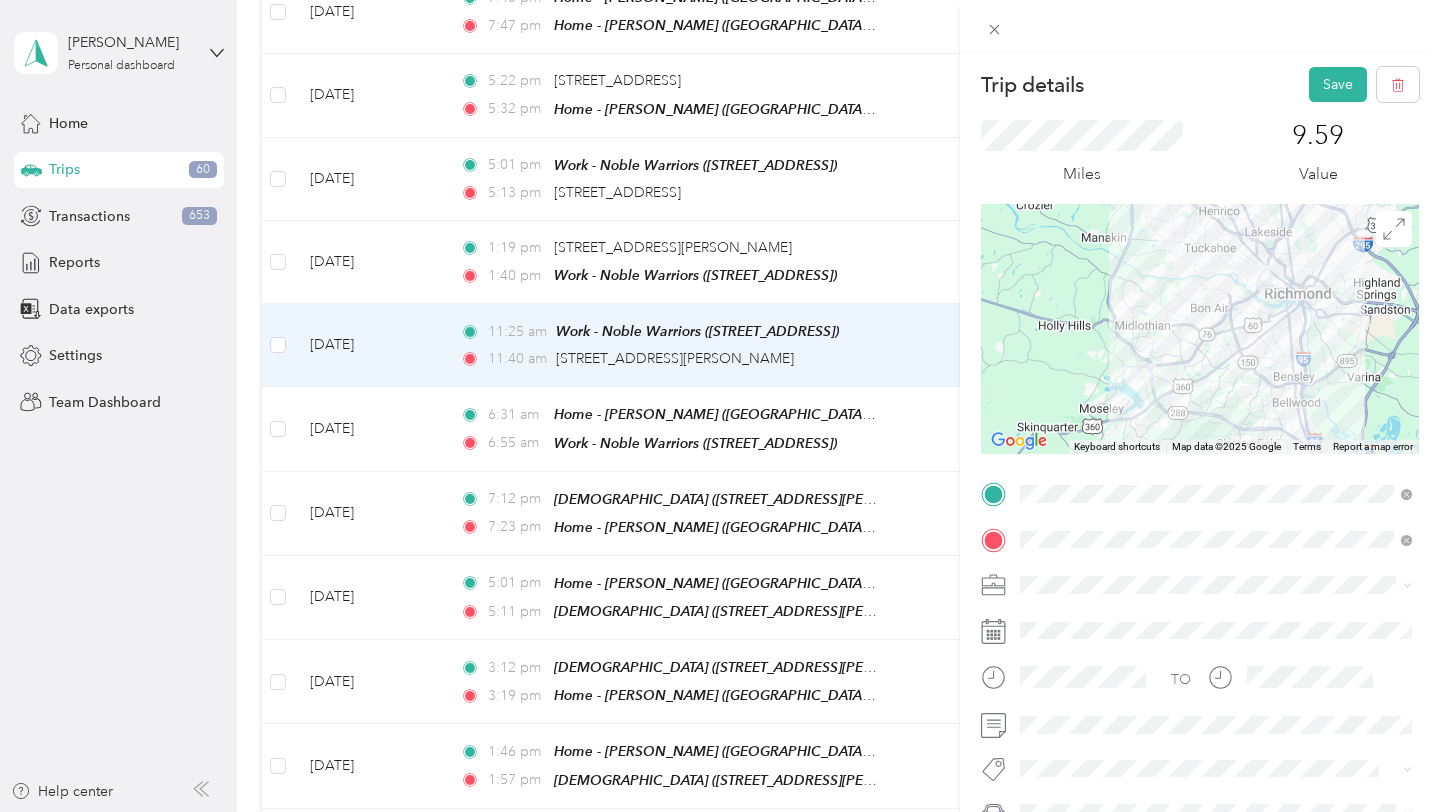 click on "Work Personal Other Charity Medical Moving Commute" at bounding box center [1216, 440] 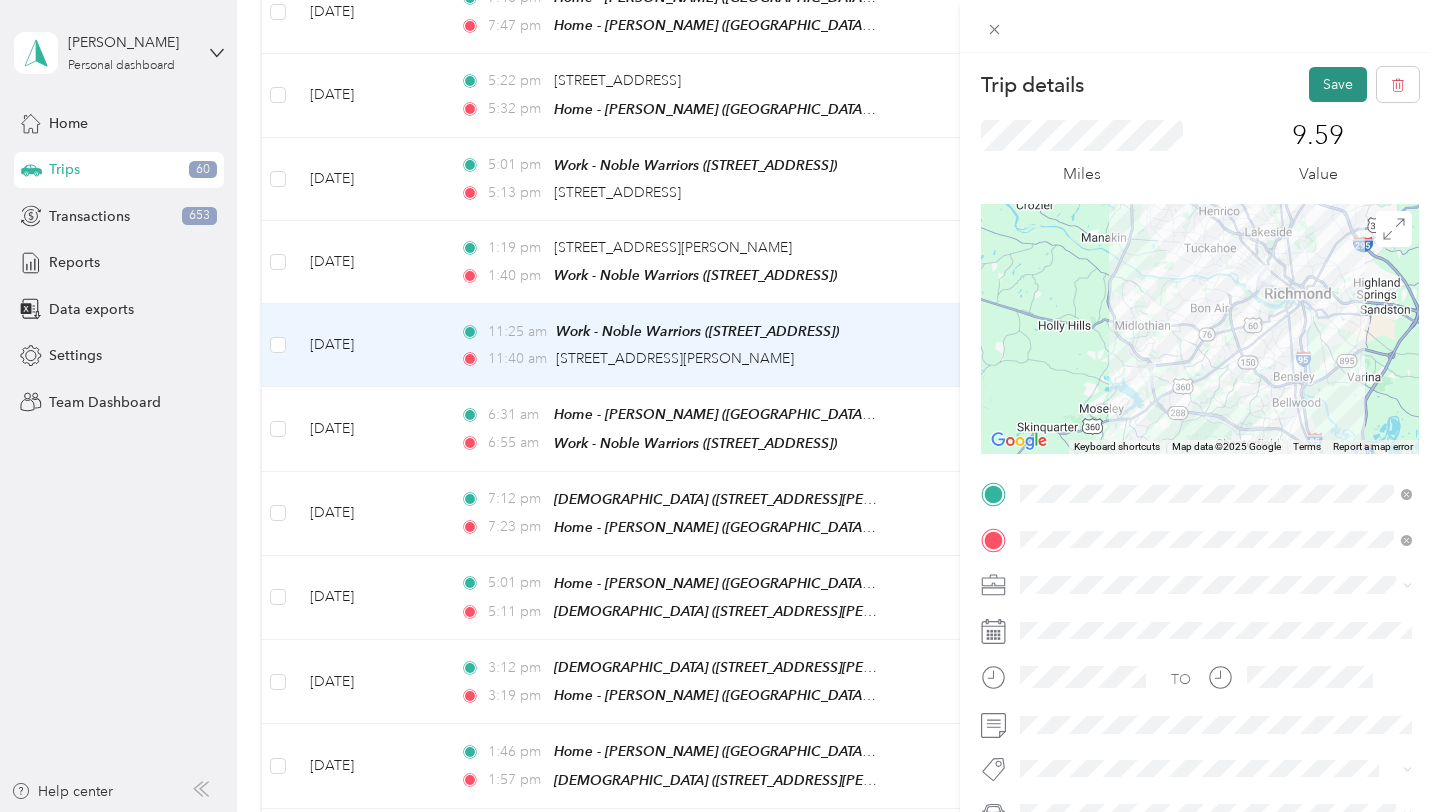 click on "Save" at bounding box center [1338, 84] 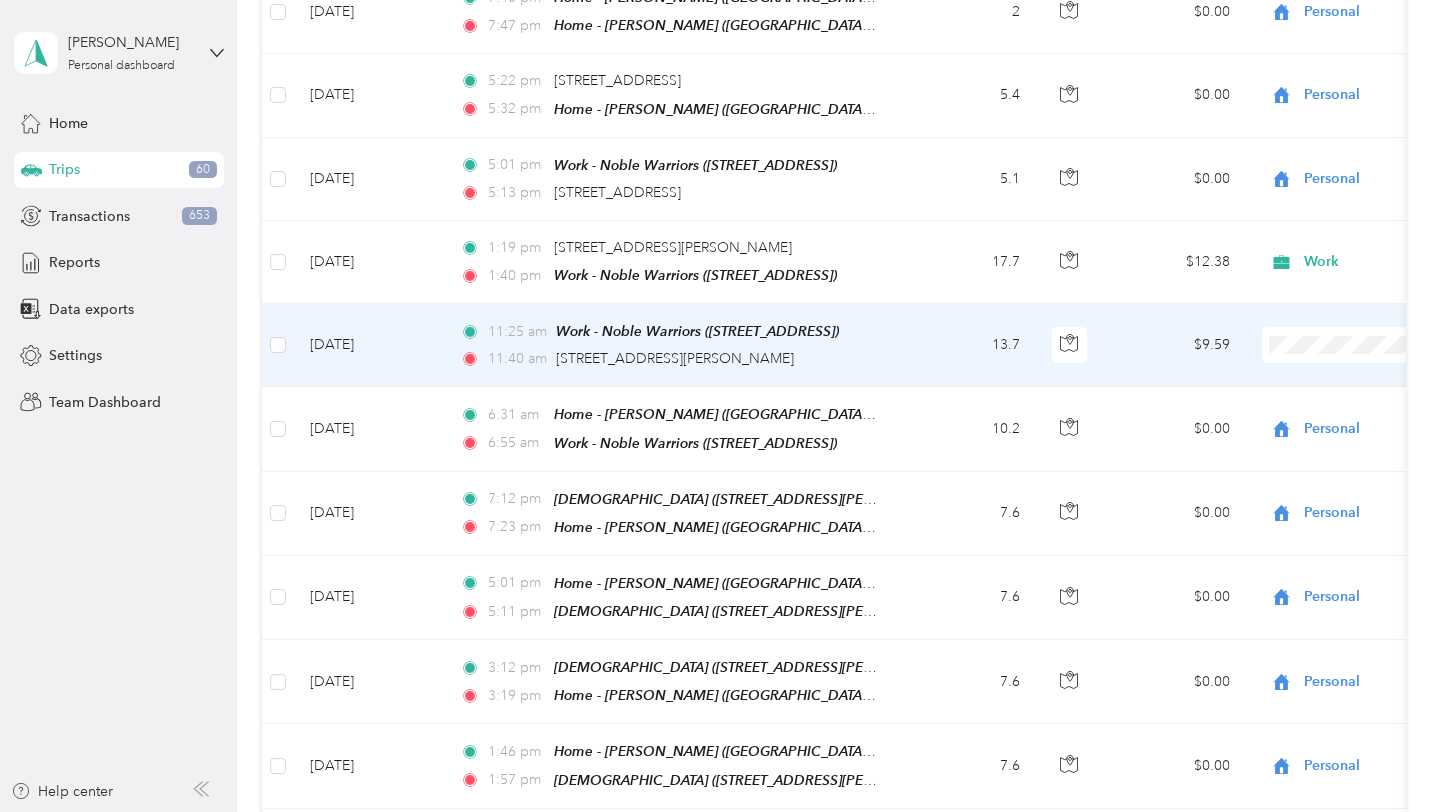 click on "Work" at bounding box center (1316, 379) 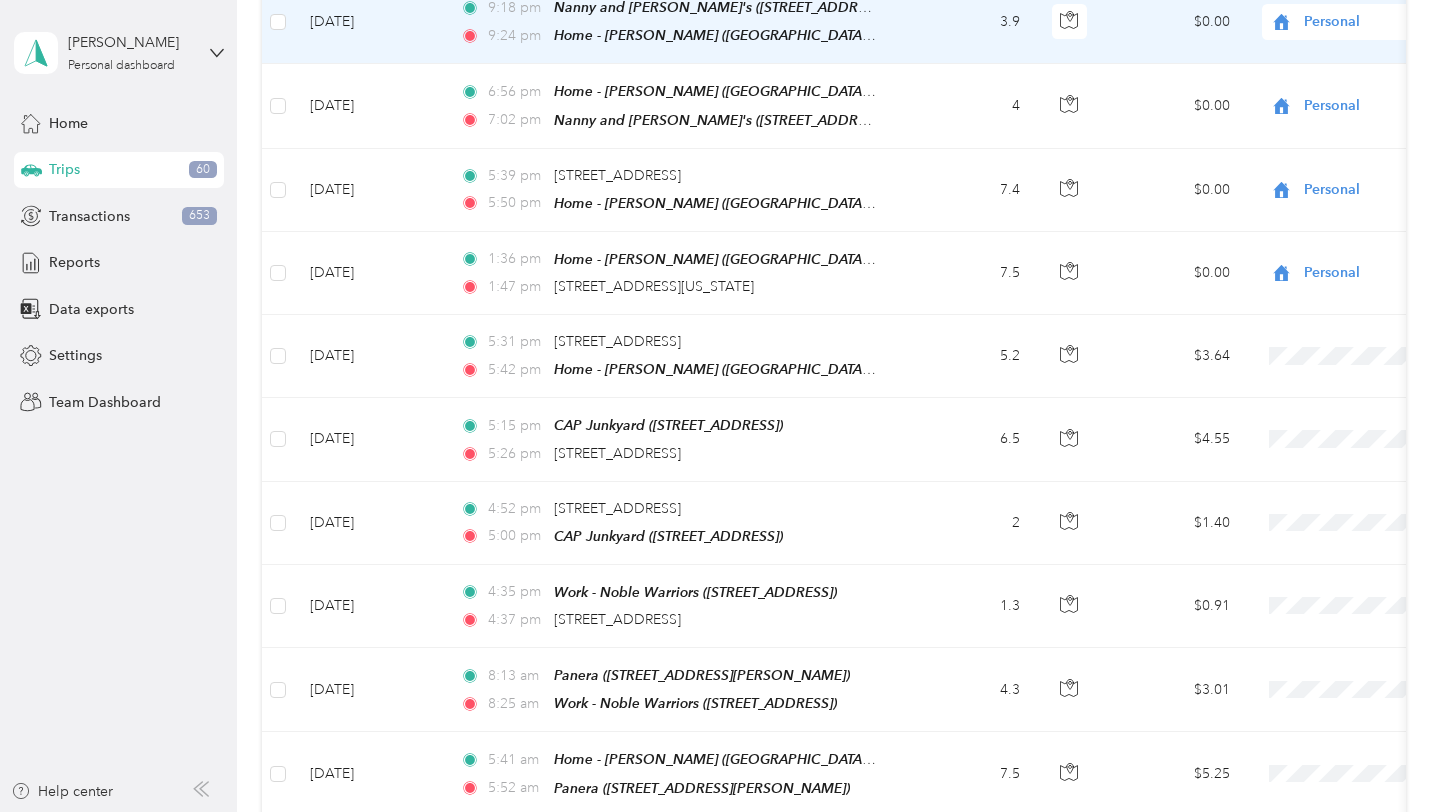 scroll, scrollTop: 1395, scrollLeft: 0, axis: vertical 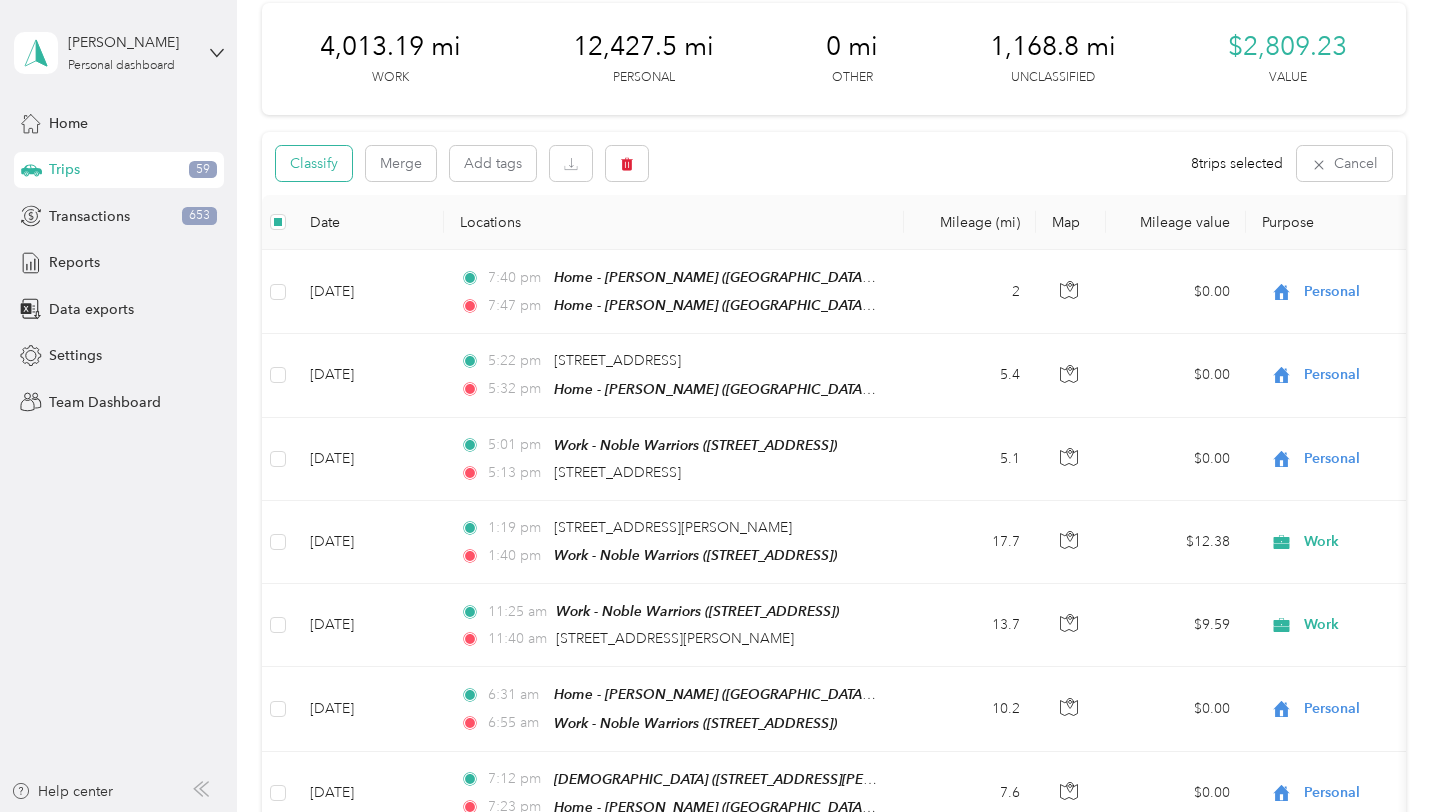 click on "Classify" at bounding box center (314, 163) 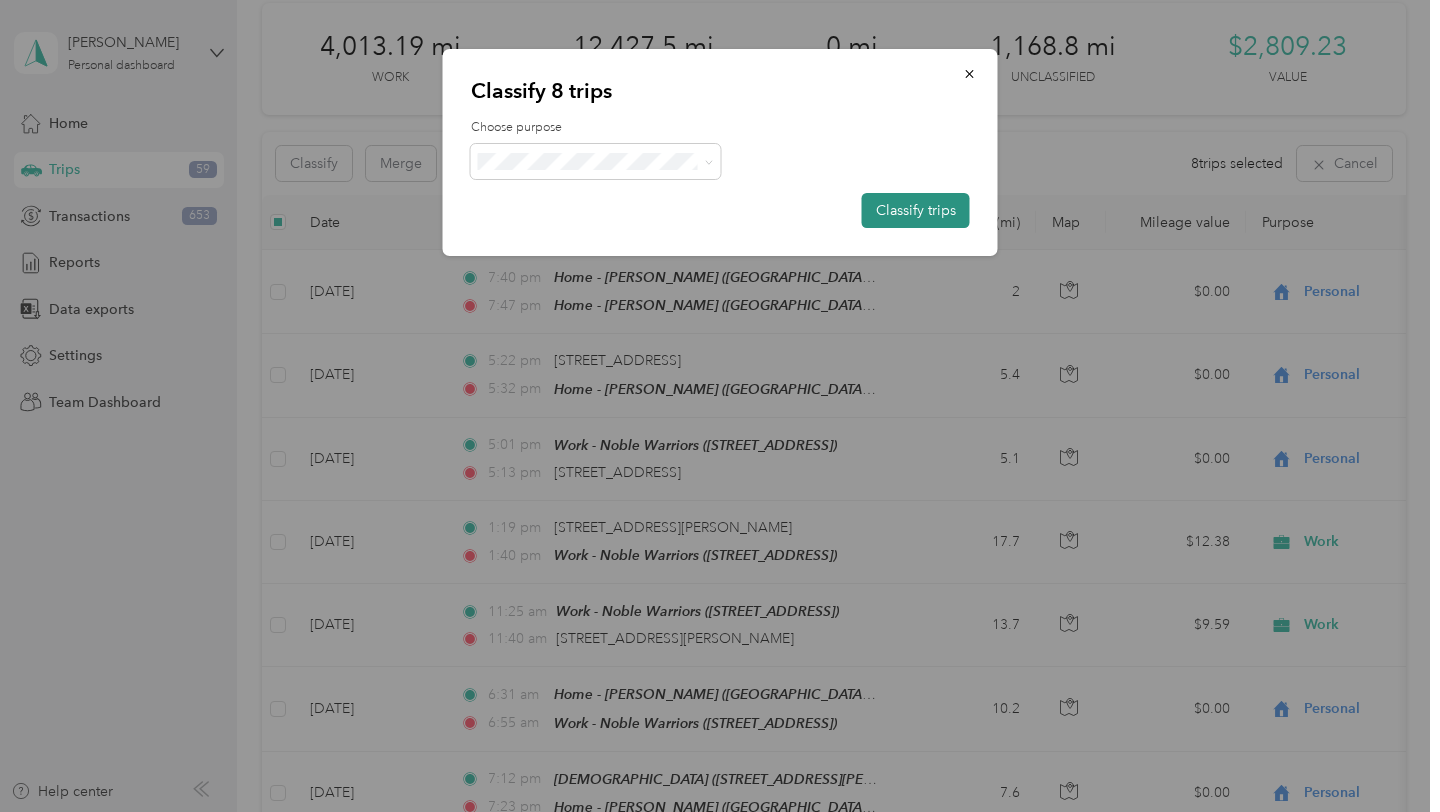 click on "Classify trips" at bounding box center (916, 210) 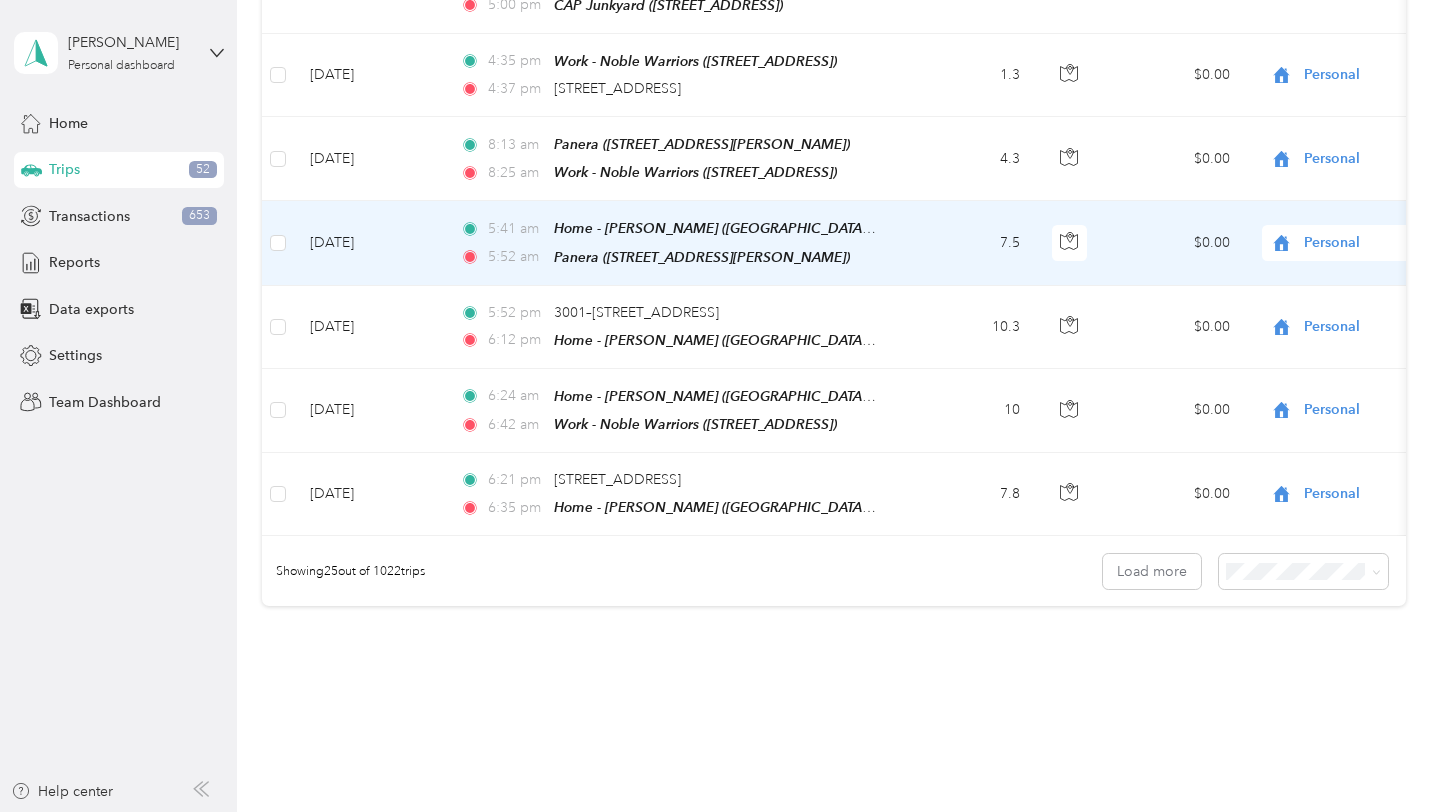 scroll, scrollTop: 1947, scrollLeft: 0, axis: vertical 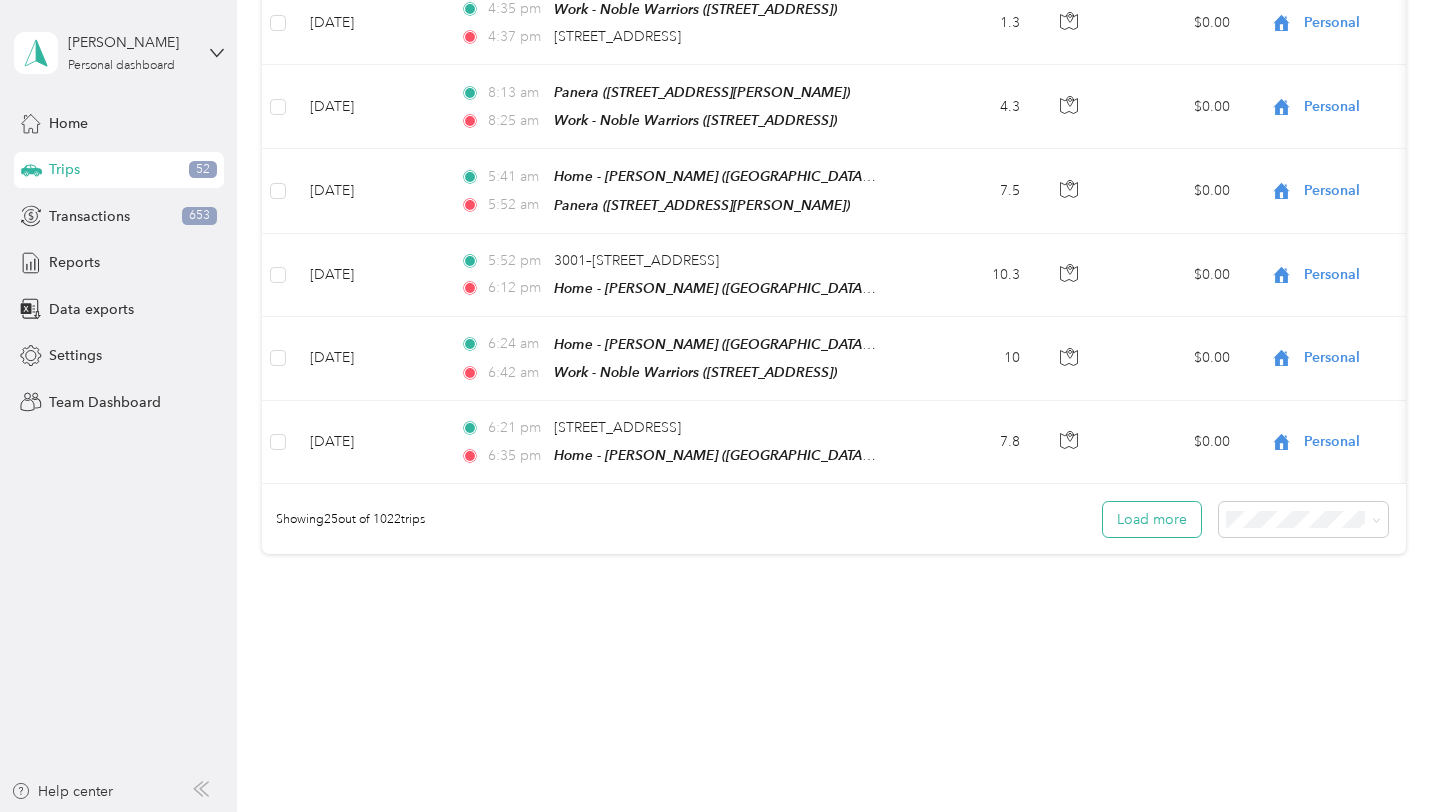 click on "Load more" at bounding box center (1152, 519) 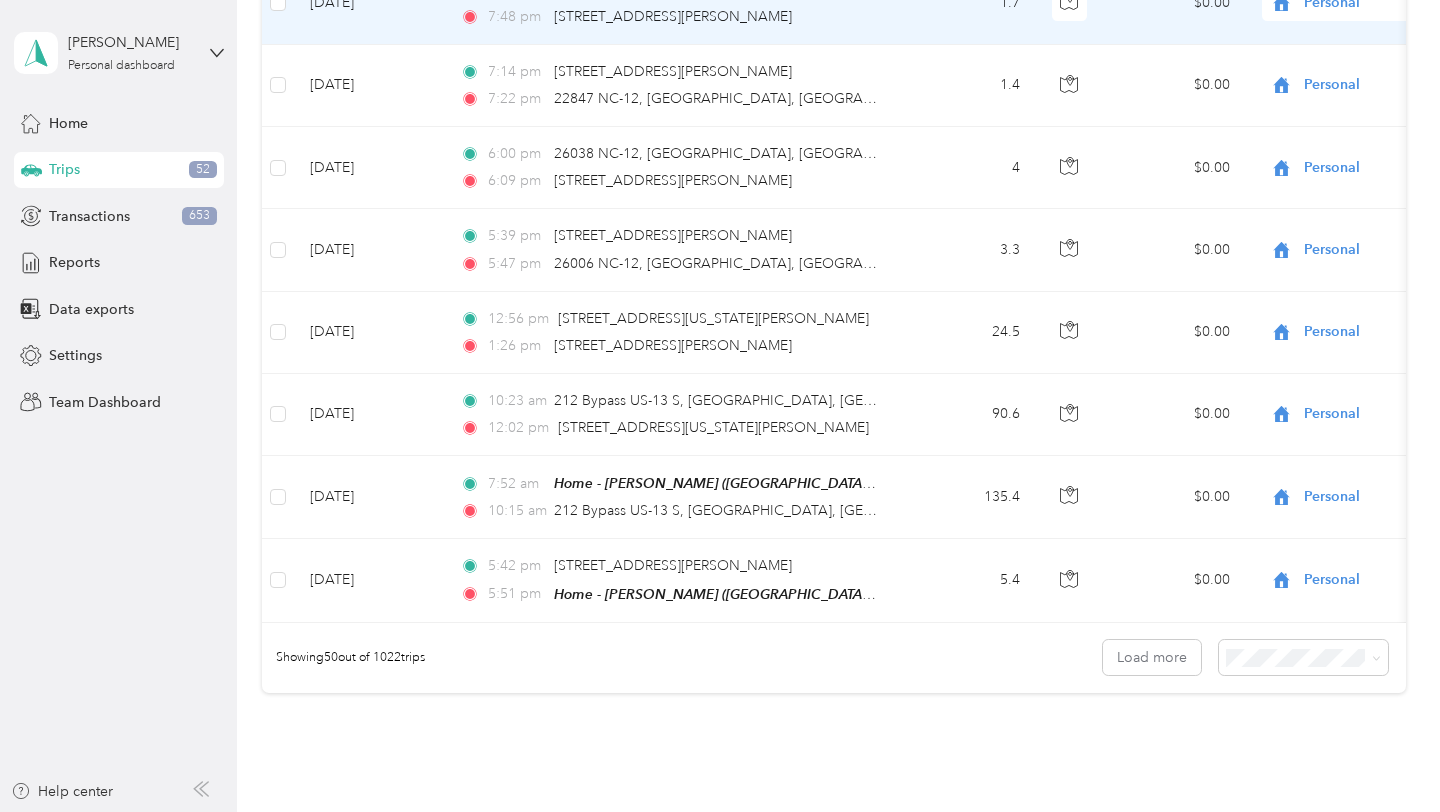 scroll, scrollTop: 4008, scrollLeft: 0, axis: vertical 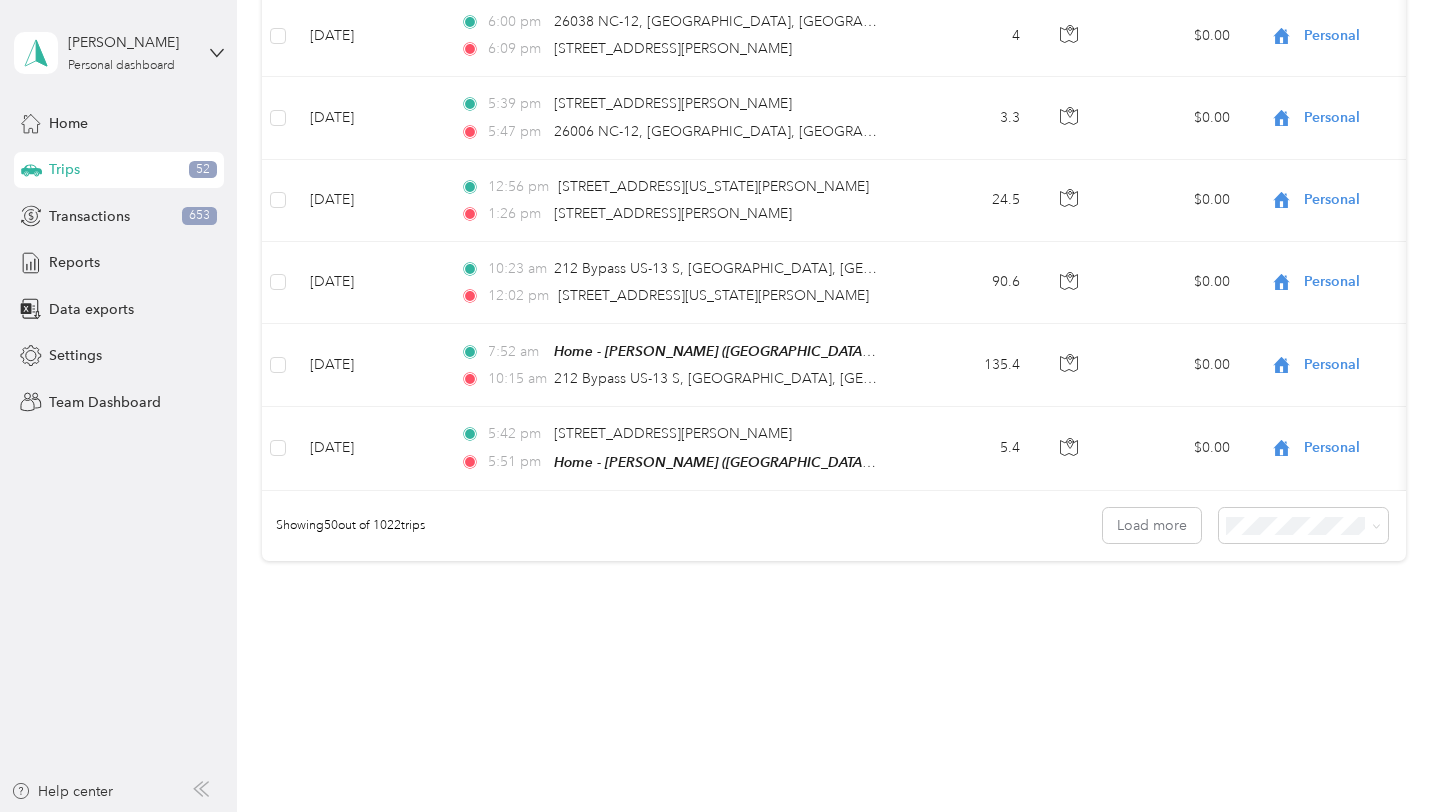 click on "25 per load 50 per load 100 per load" at bounding box center [1314, 563] 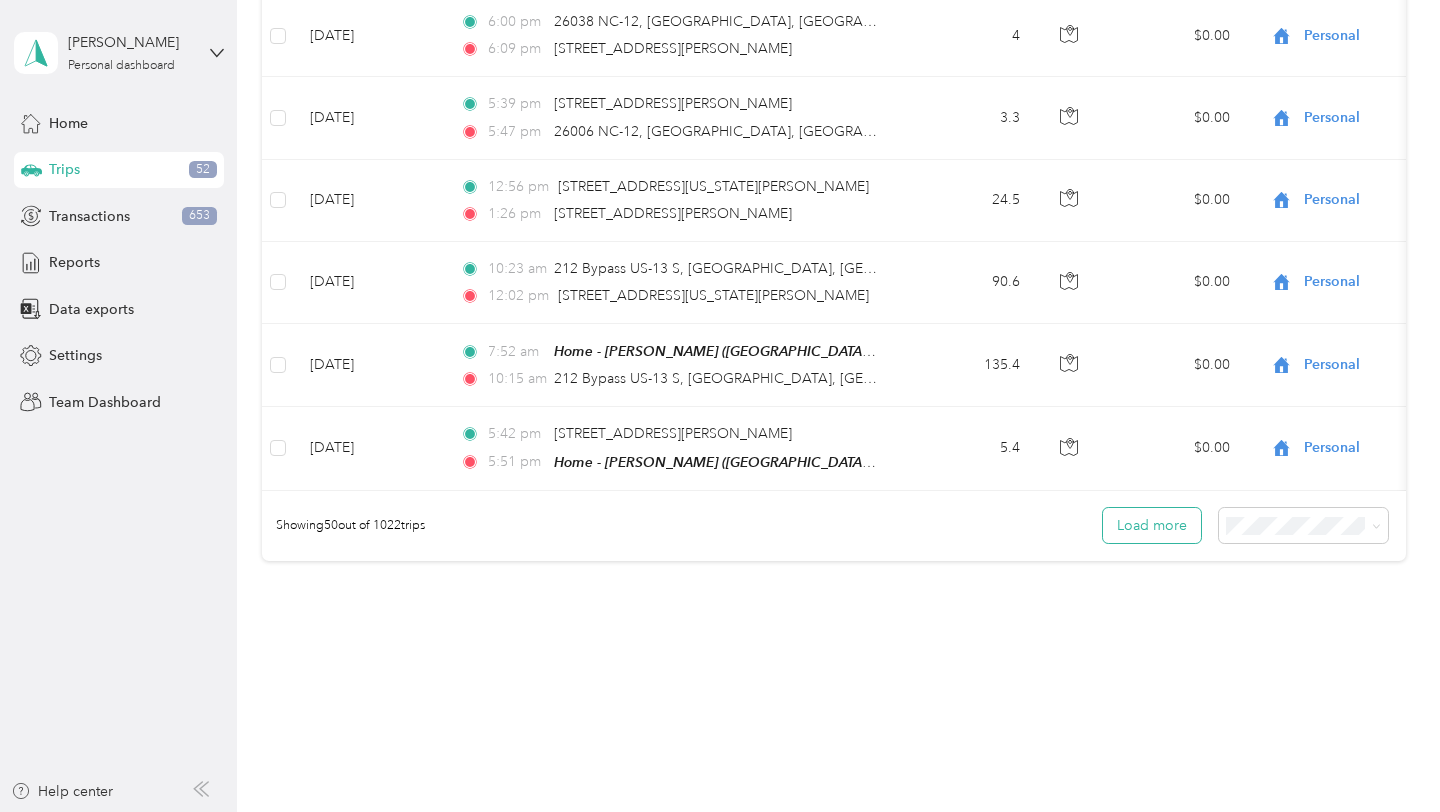 click on "Load more" at bounding box center (1152, 525) 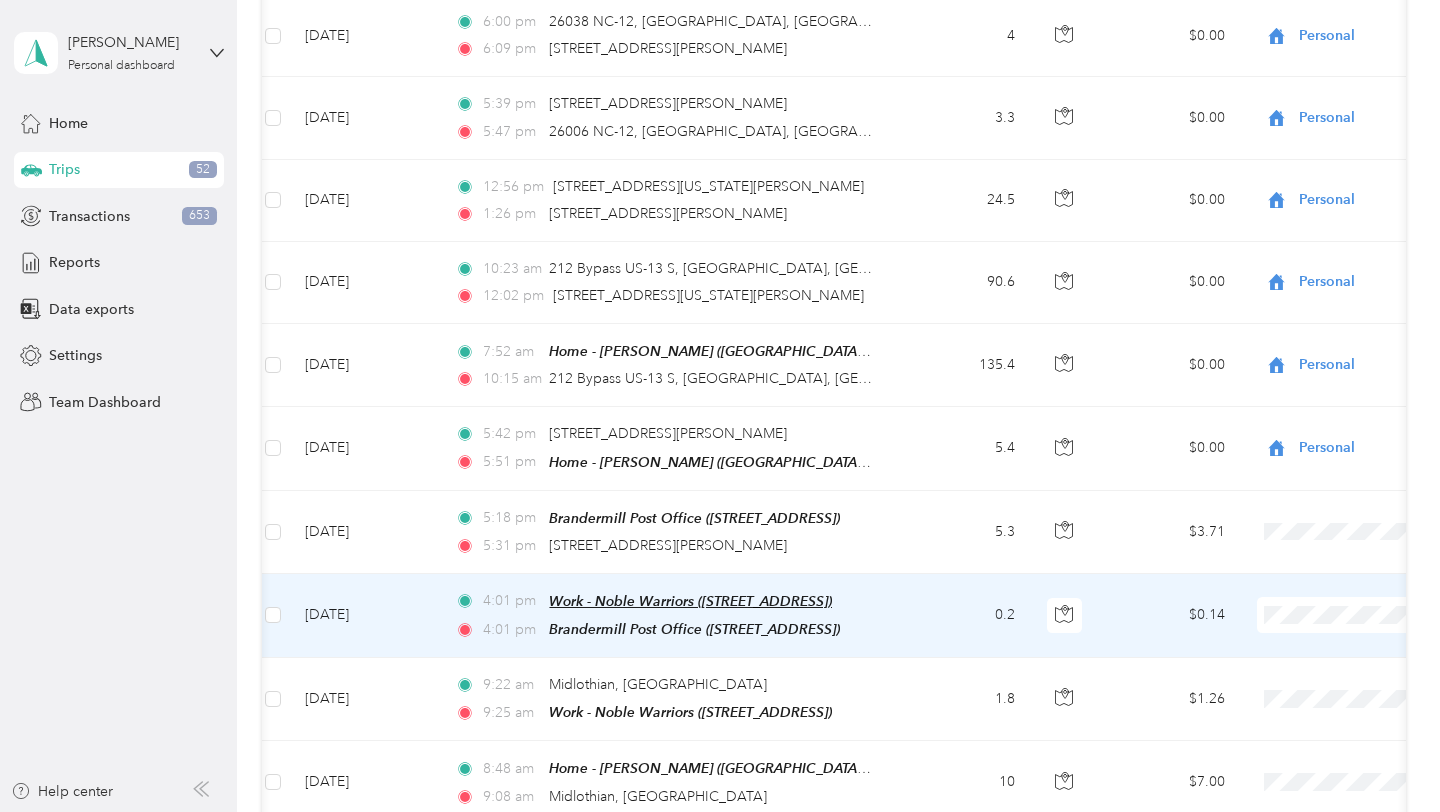 scroll, scrollTop: 0, scrollLeft: 4, axis: horizontal 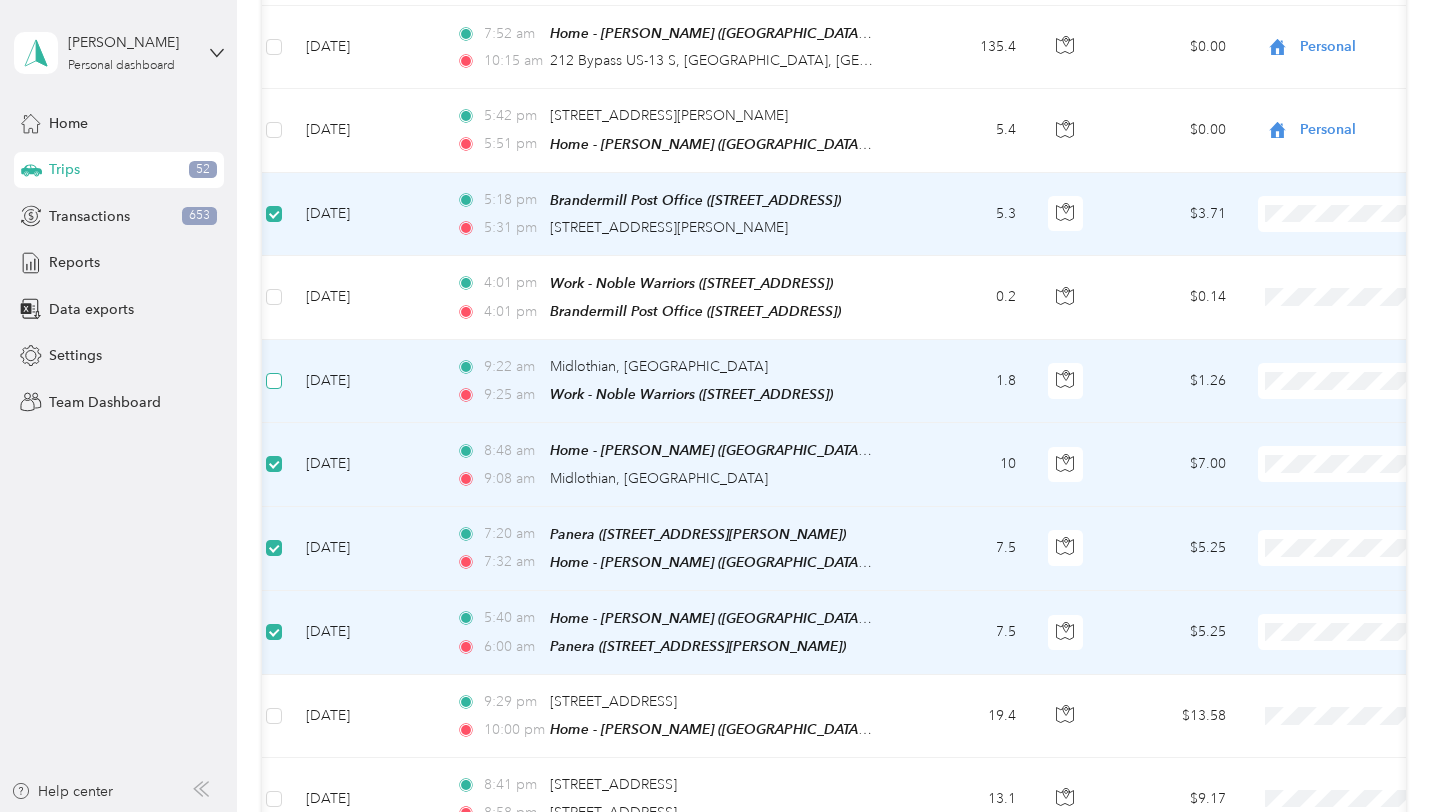 click at bounding box center (274, 381) 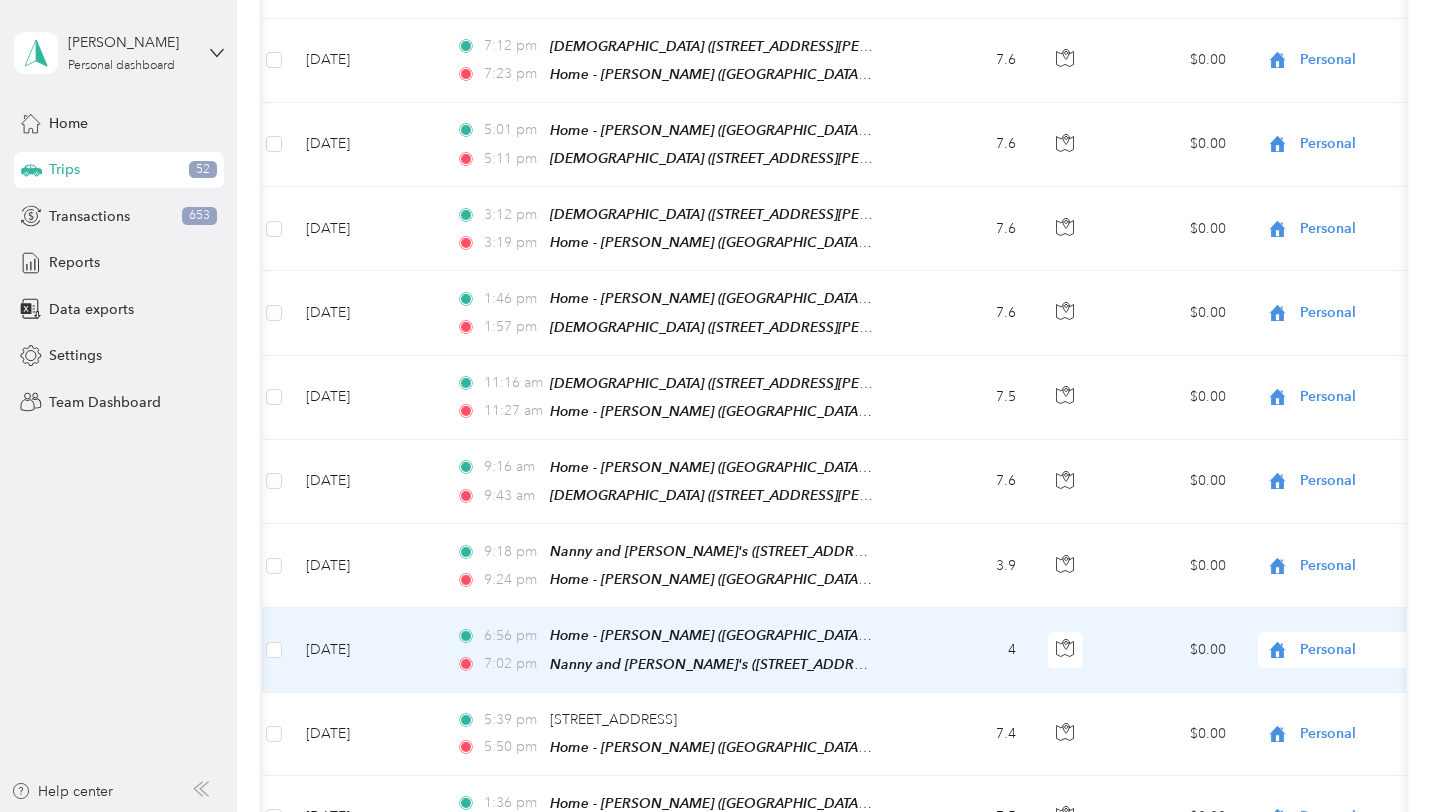 scroll, scrollTop: 0, scrollLeft: 0, axis: both 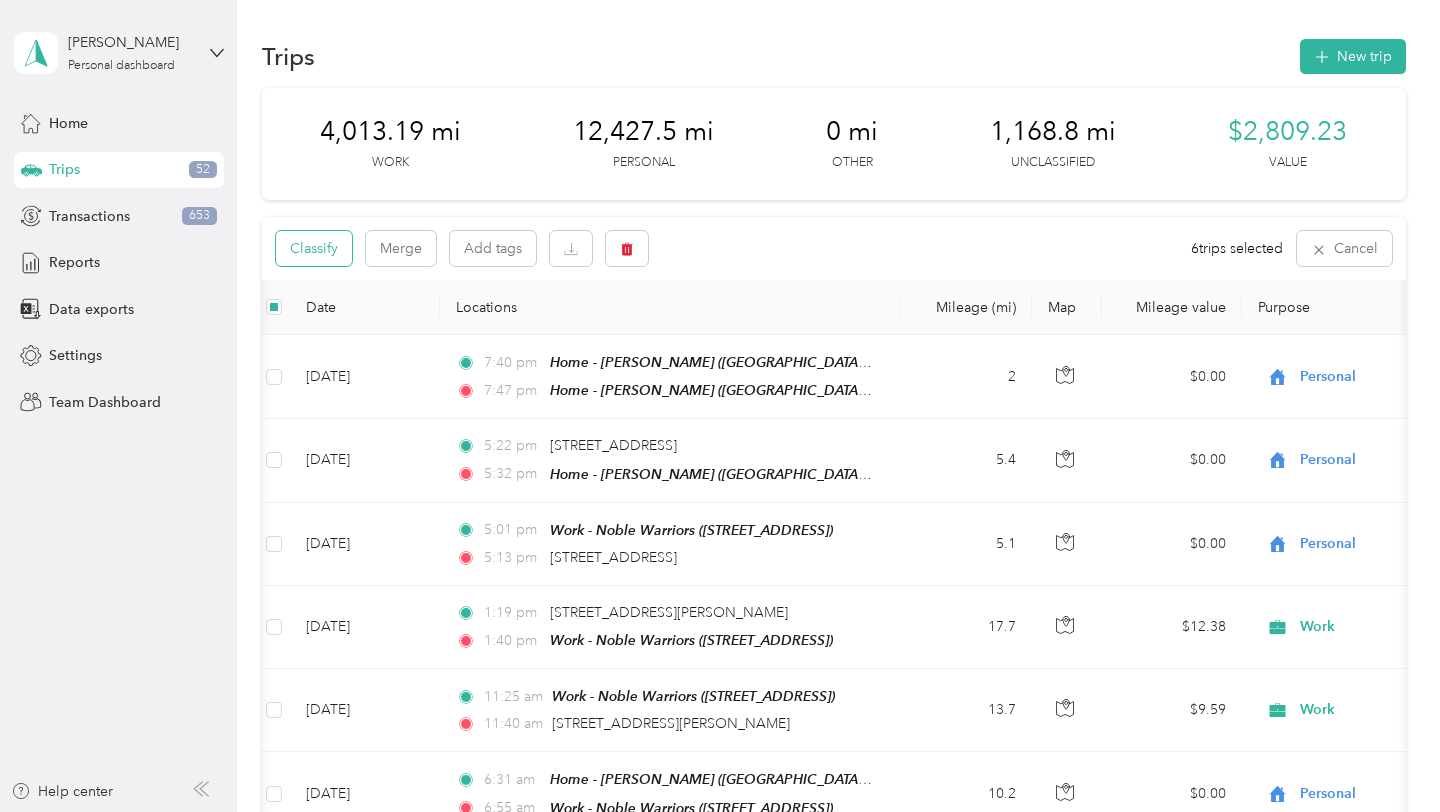 click on "Classify" at bounding box center (314, 248) 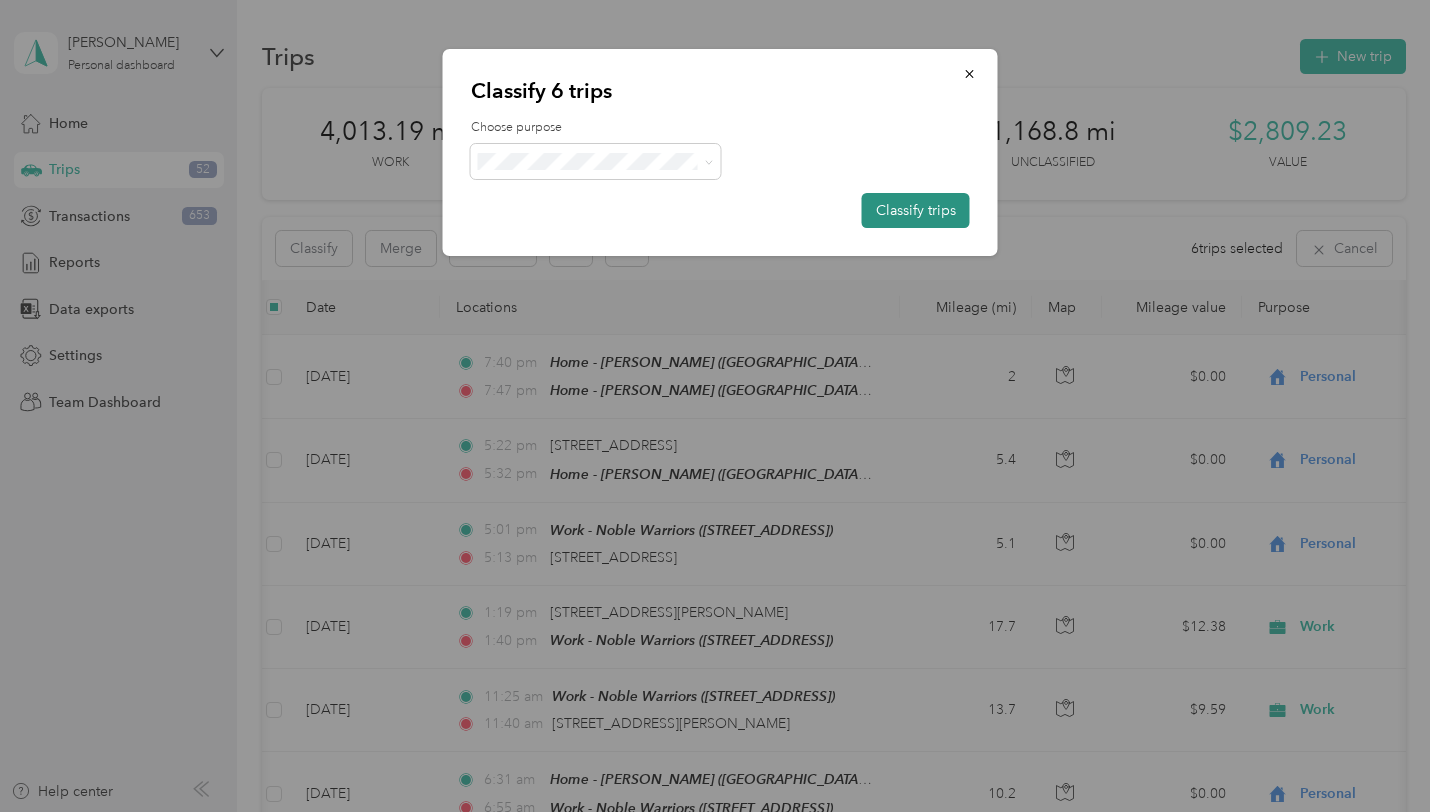 click on "Classify trips" at bounding box center [916, 210] 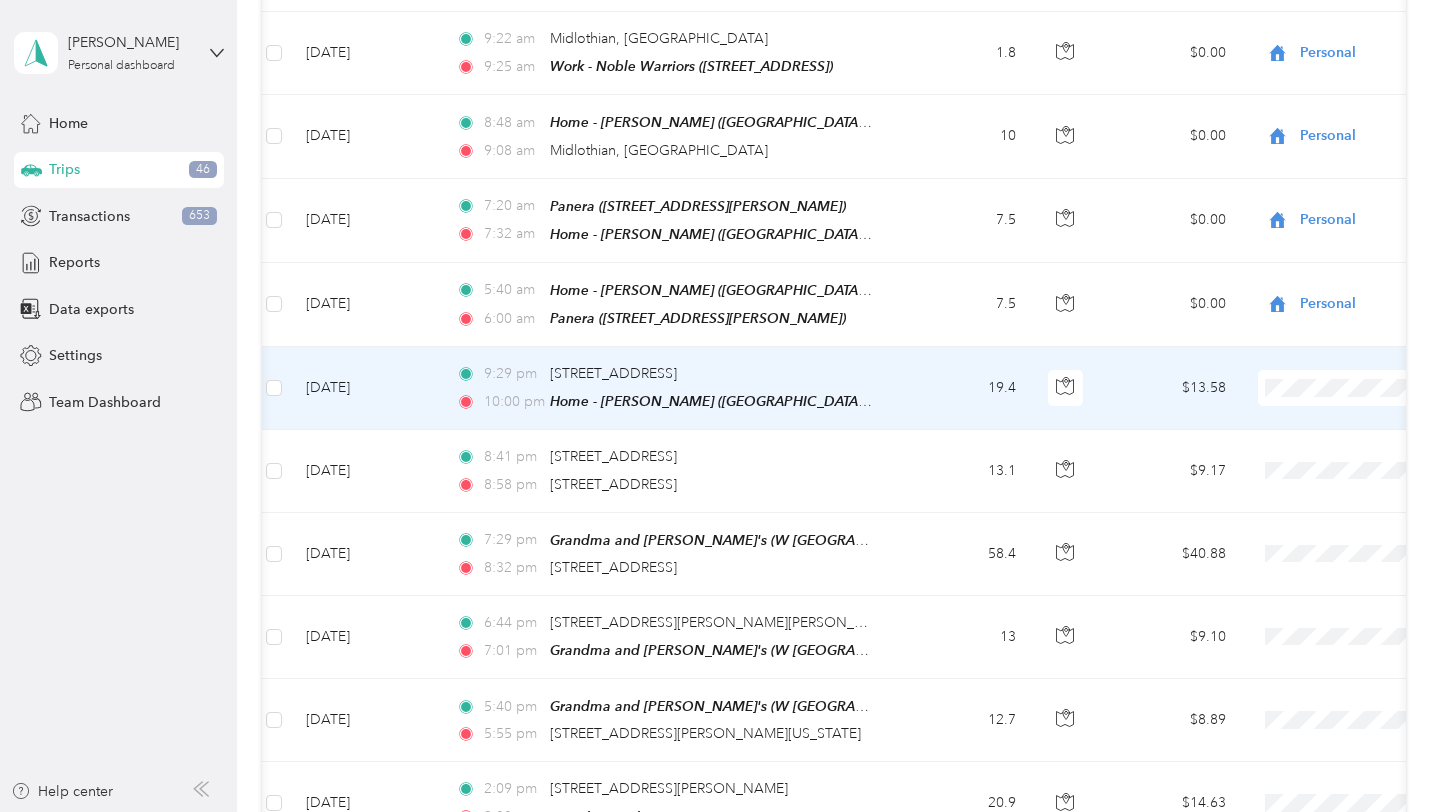 scroll, scrollTop: 4658, scrollLeft: 0, axis: vertical 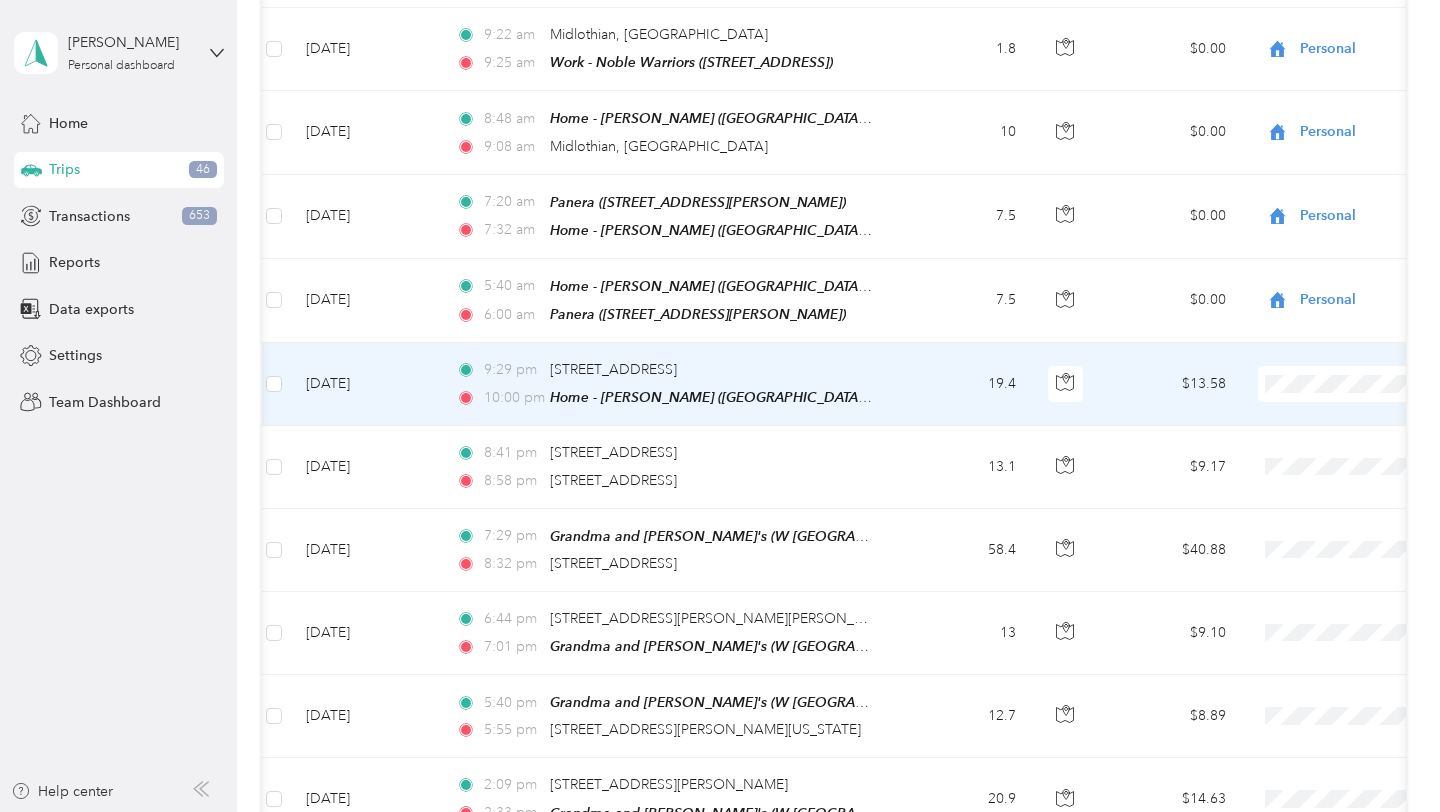 click on "19.4" at bounding box center [966, 384] 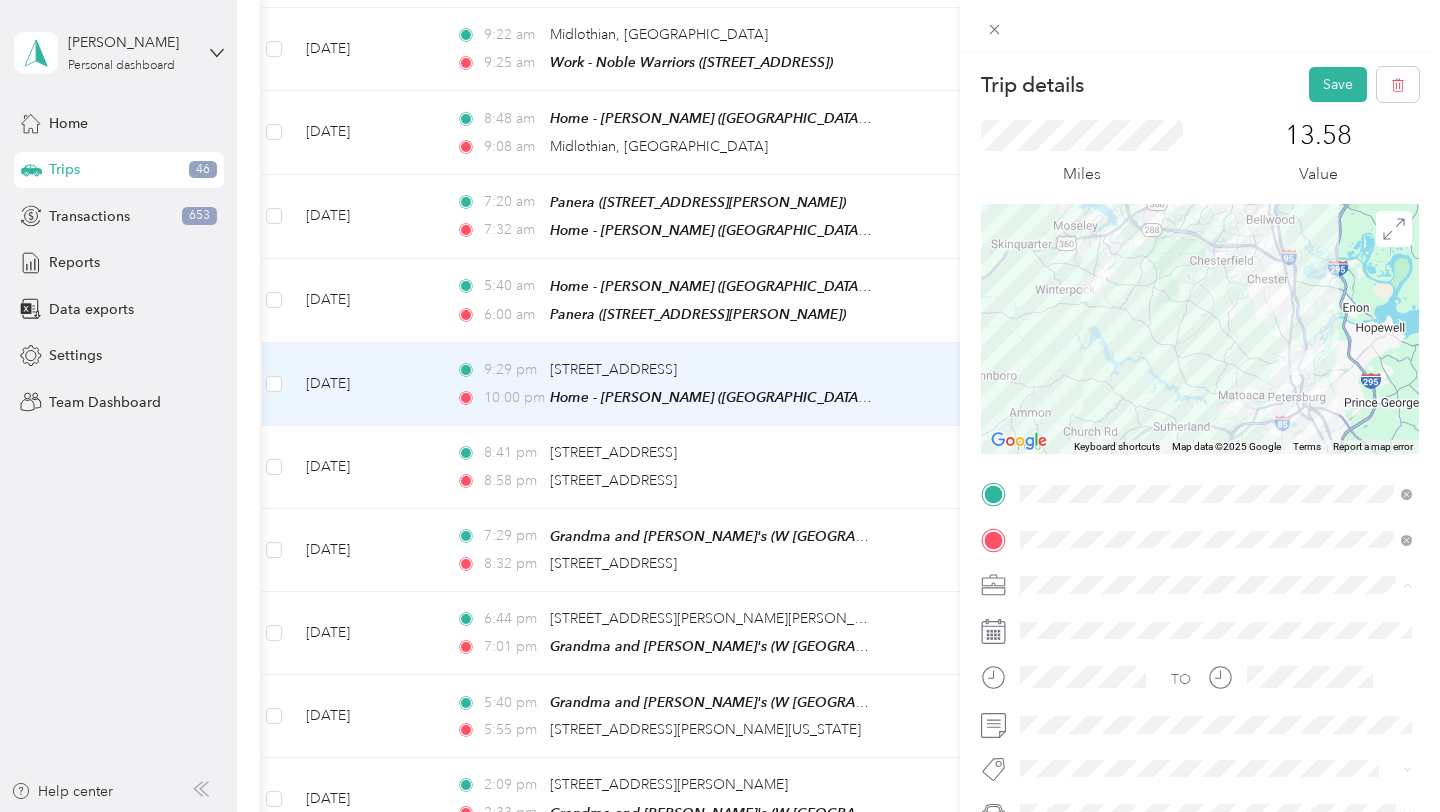 click on "Work" at bounding box center [1216, 339] 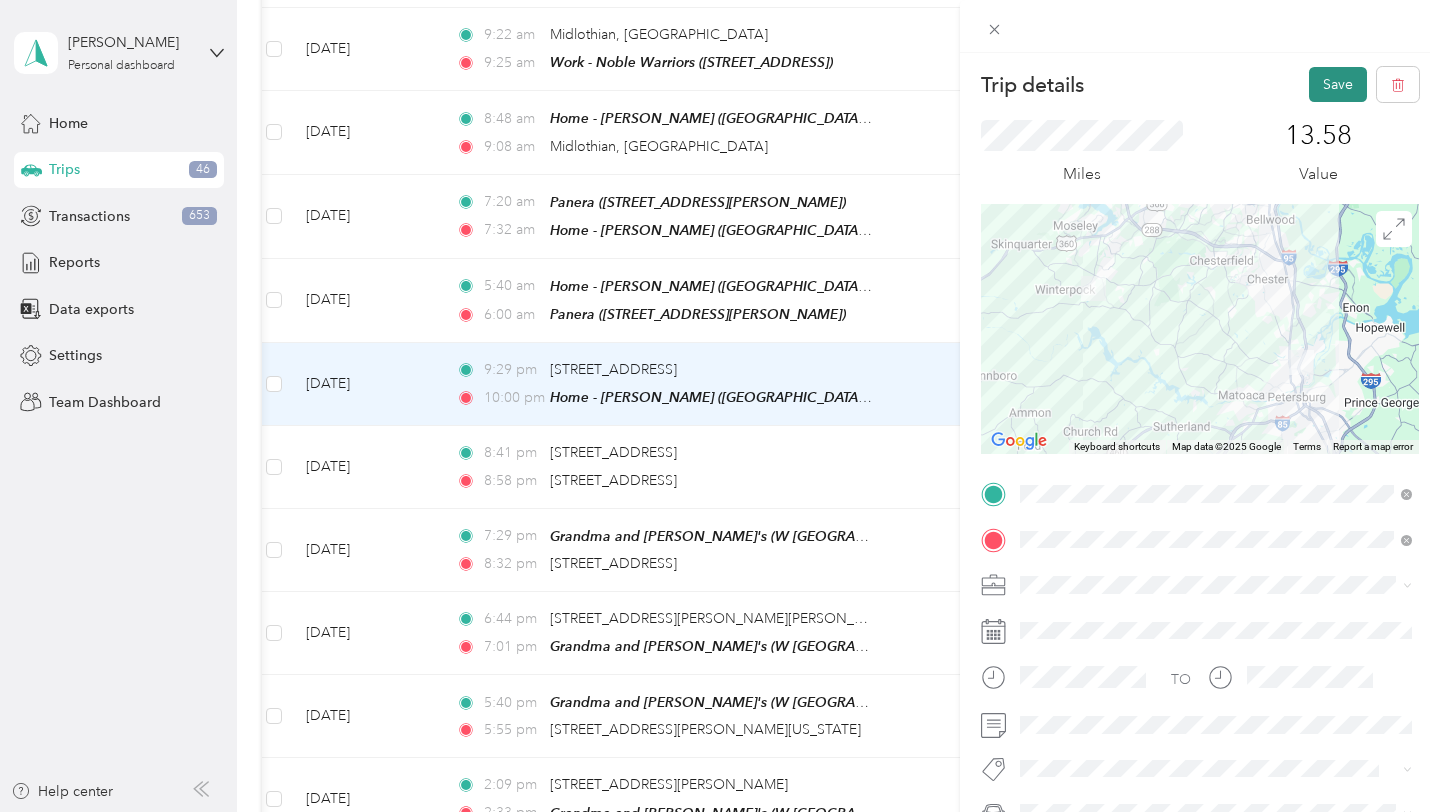 click on "Save" at bounding box center (1338, 84) 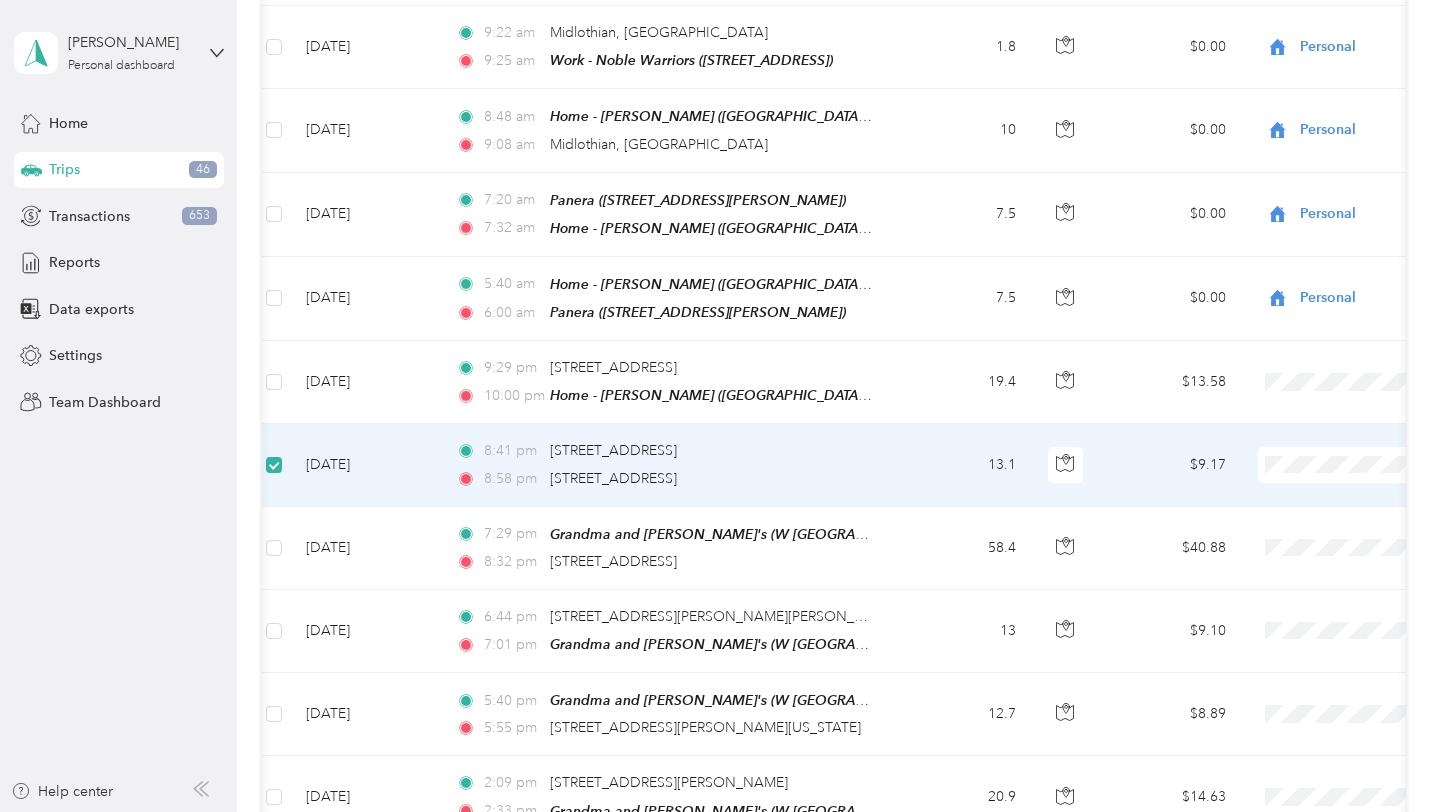 scroll, scrollTop: 4656, scrollLeft: 0, axis: vertical 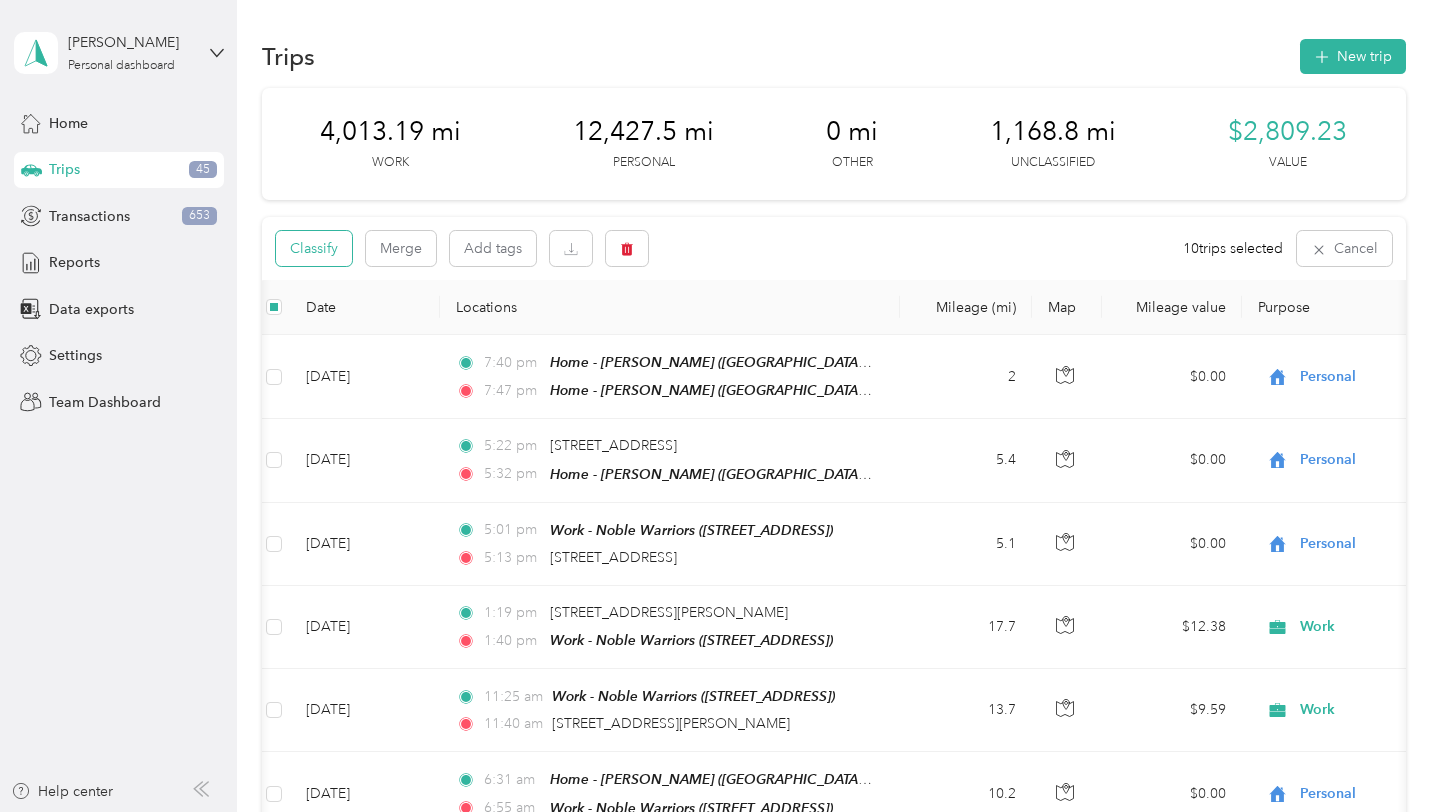 click on "Classify" at bounding box center [314, 248] 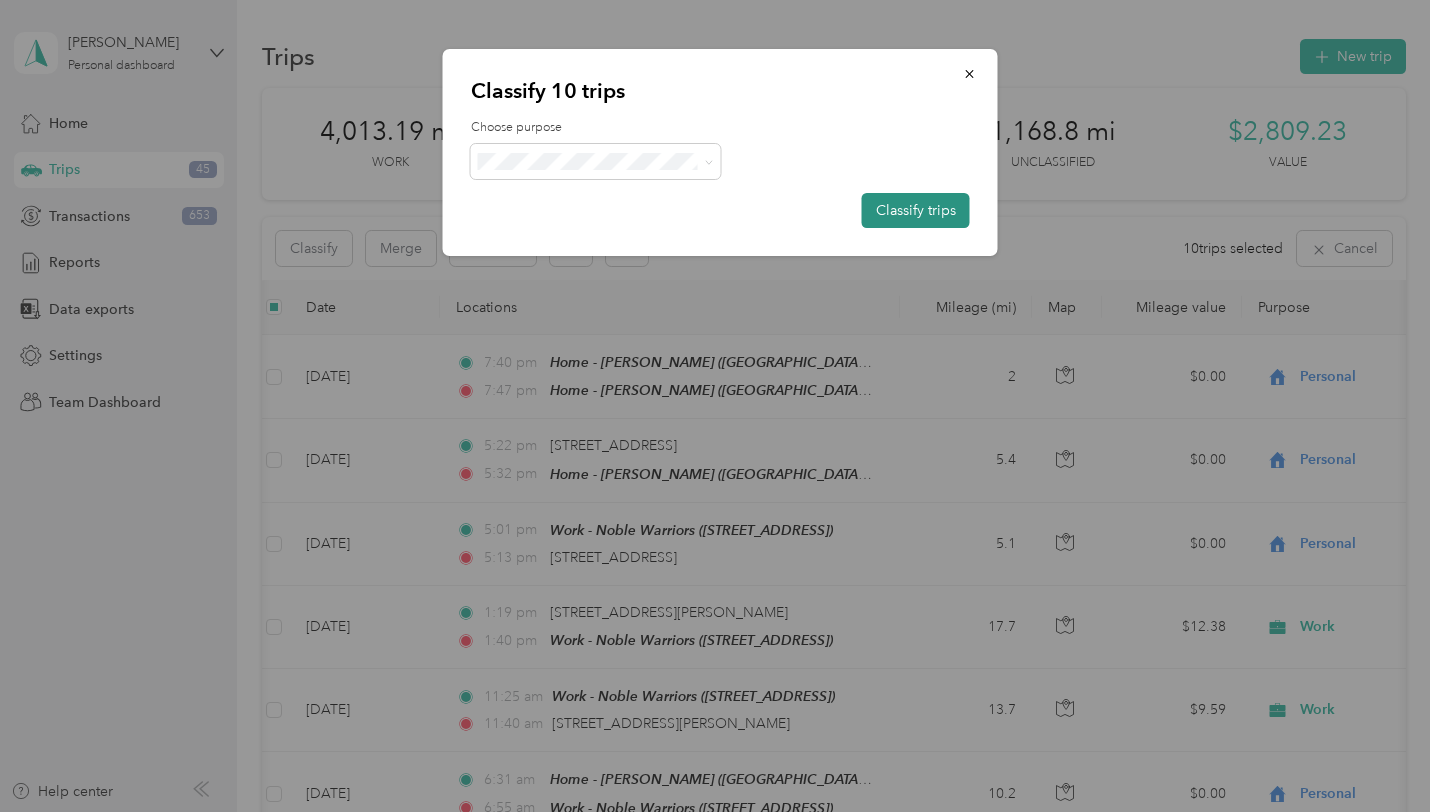 click on "Classify trips" at bounding box center [916, 210] 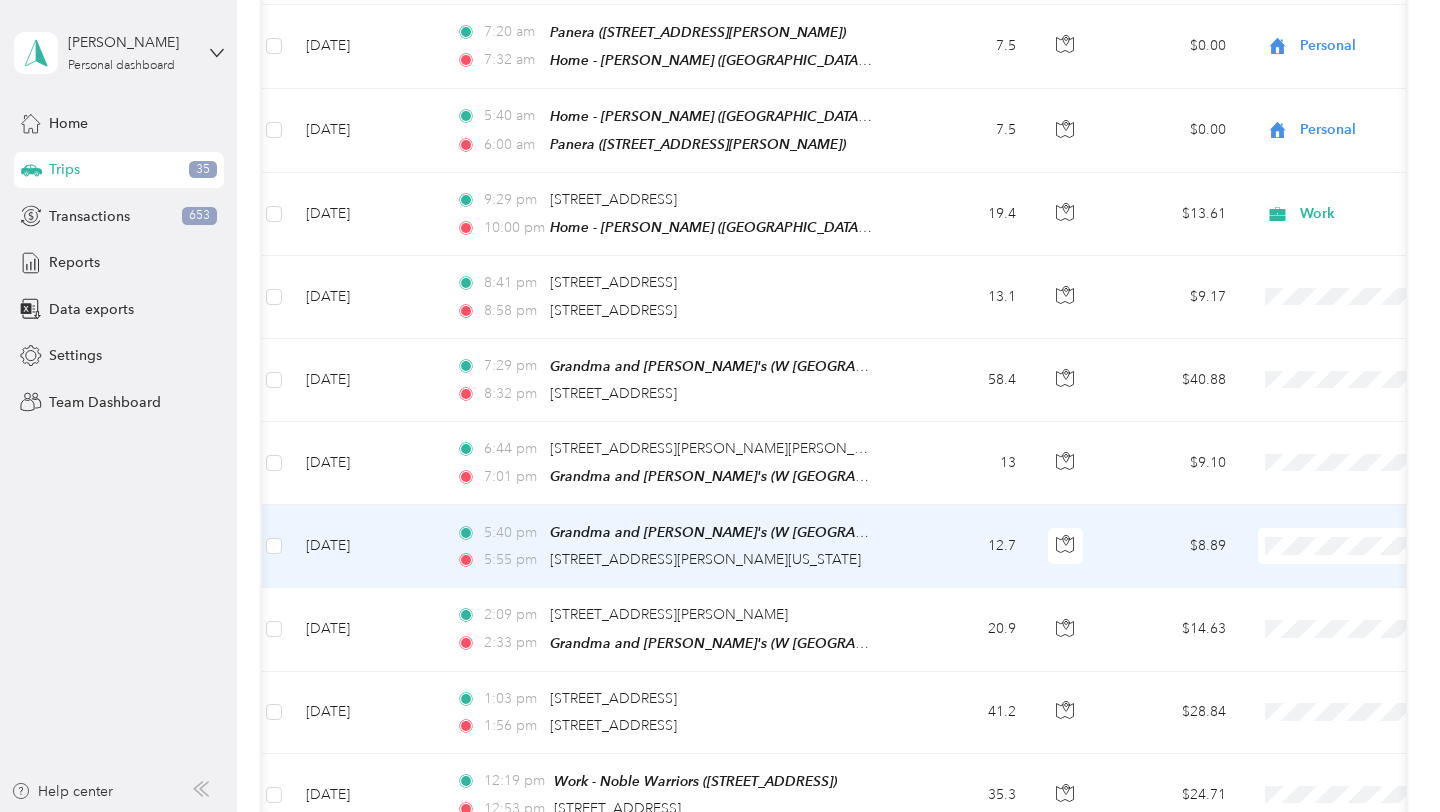 scroll, scrollTop: 4642, scrollLeft: 0, axis: vertical 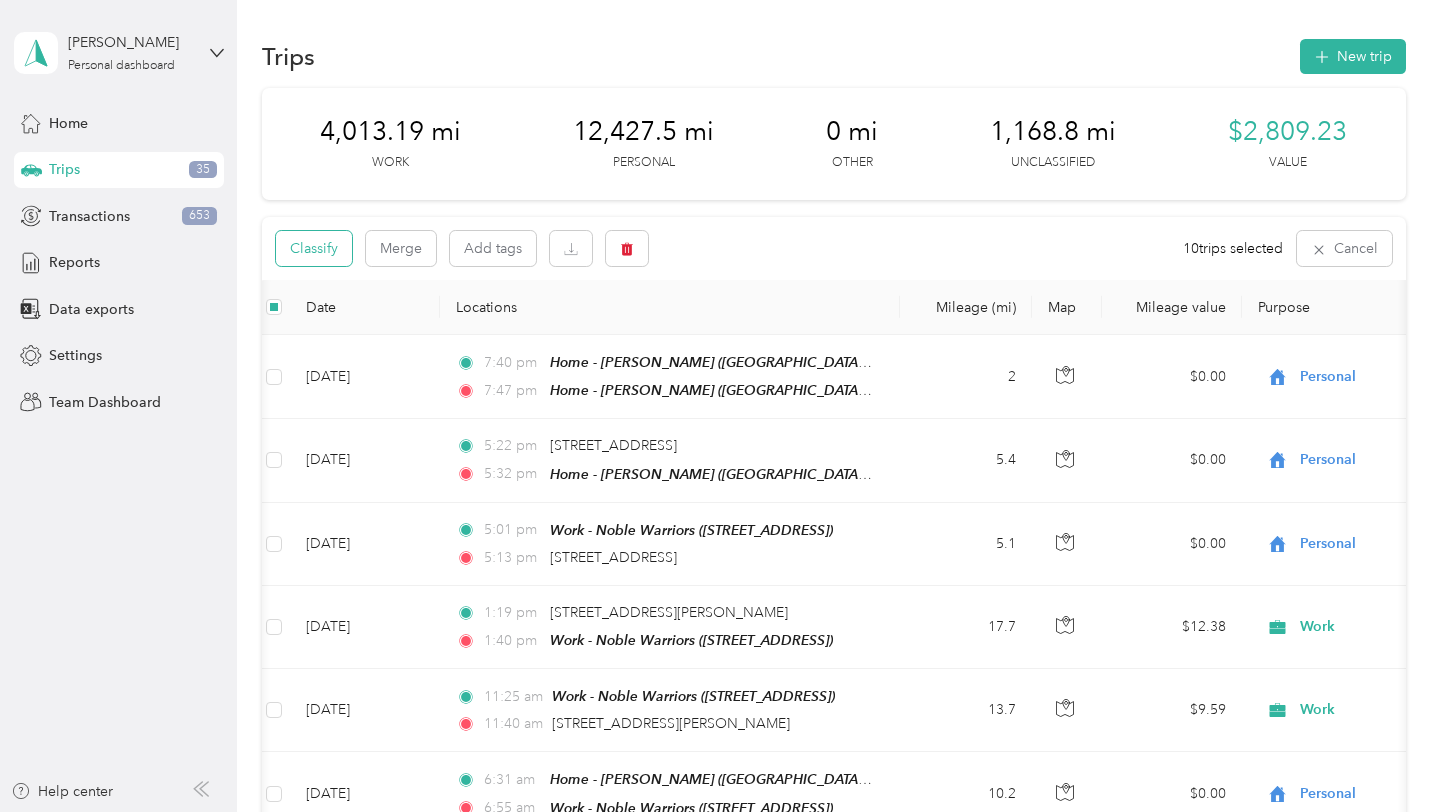 click on "Classify" at bounding box center [314, 248] 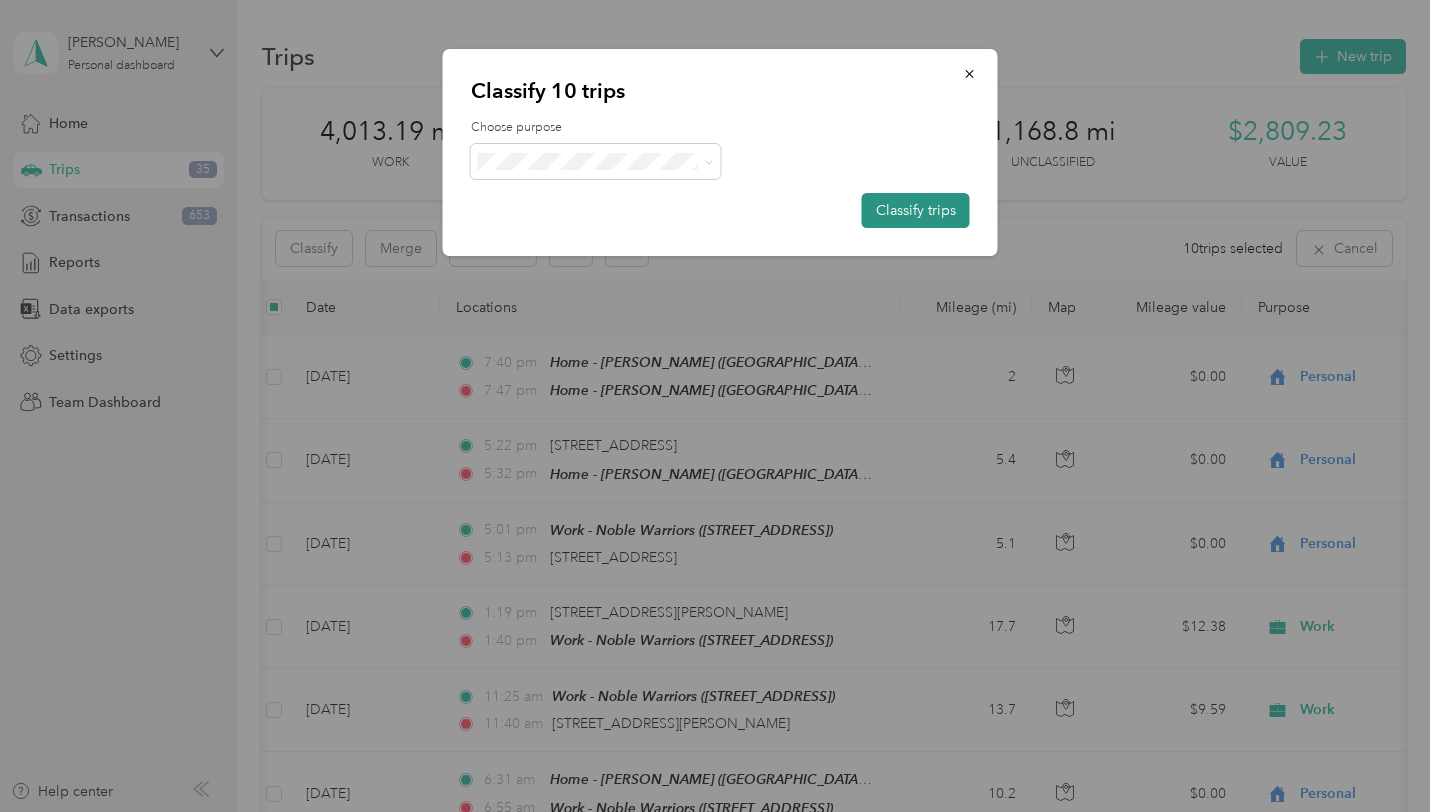 click on "Classify trips" at bounding box center (916, 210) 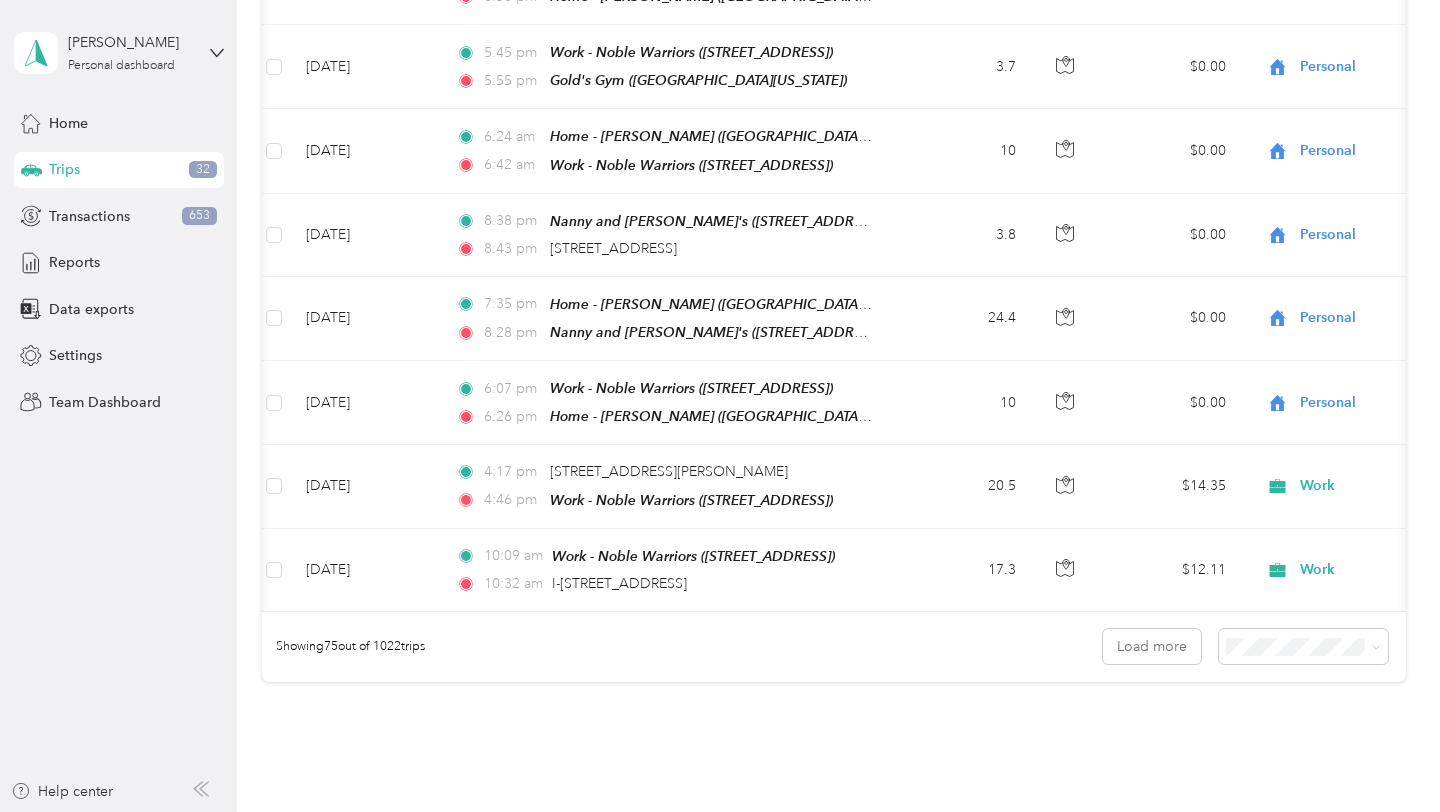 scroll, scrollTop: 6082, scrollLeft: 0, axis: vertical 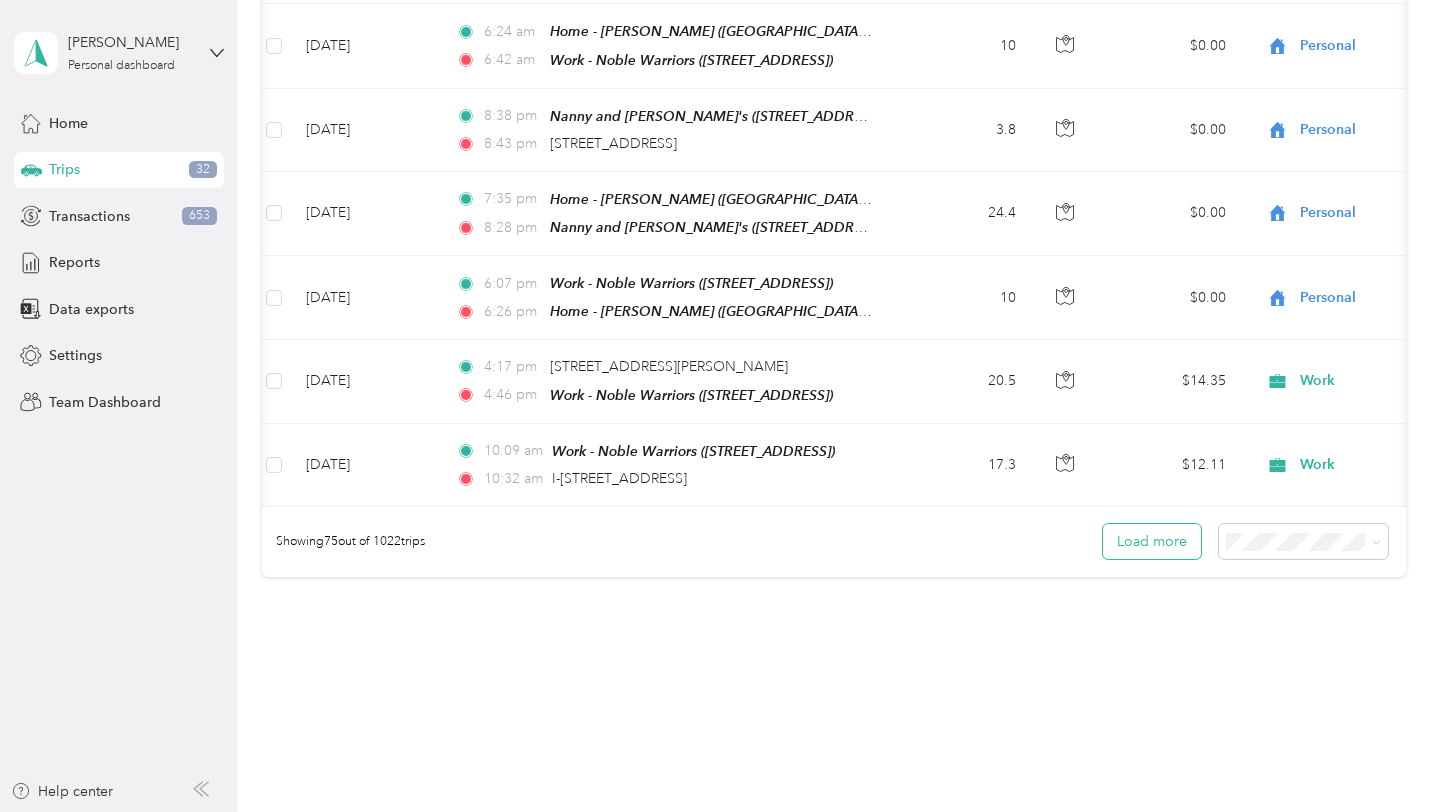click on "Load more" at bounding box center [1152, 541] 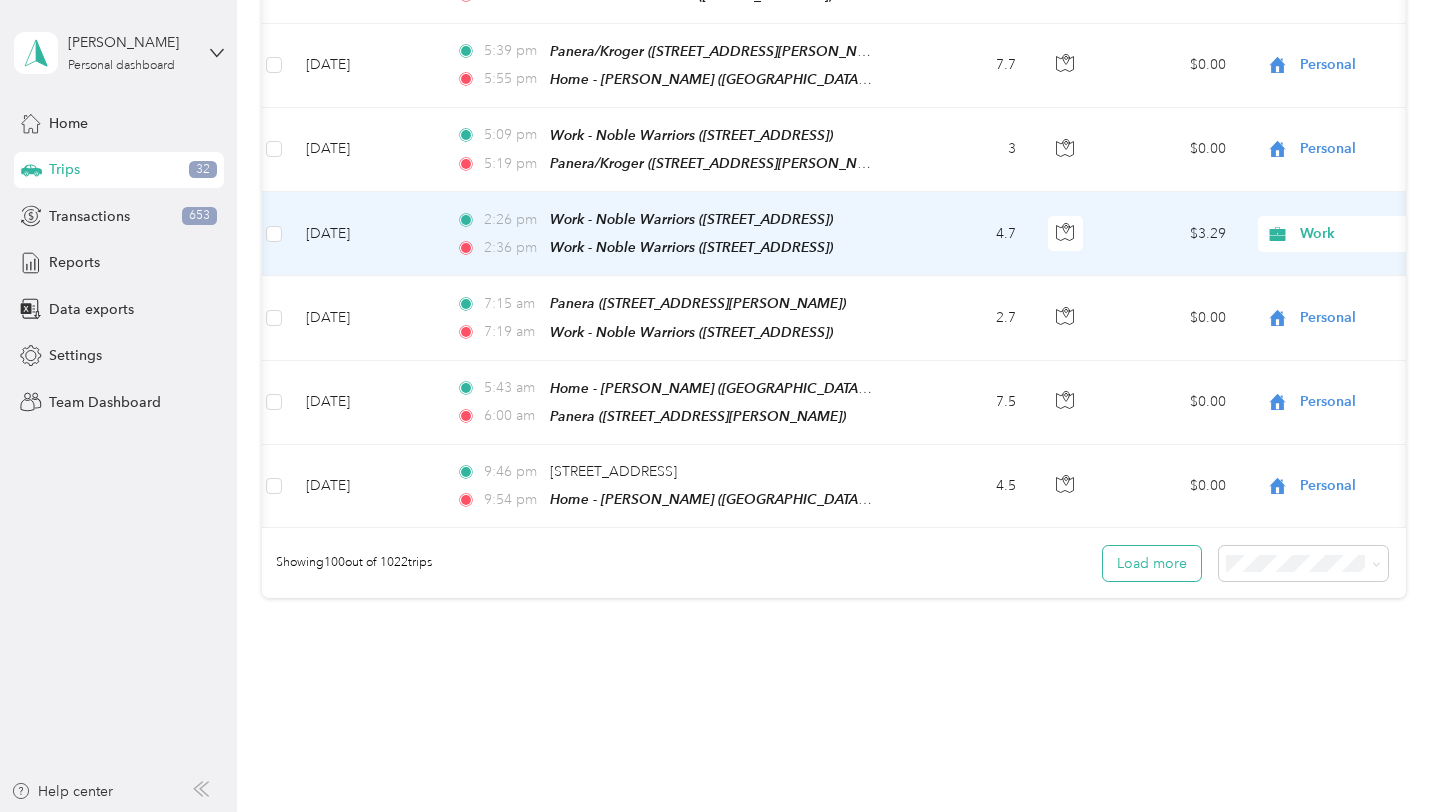scroll, scrollTop: 8156, scrollLeft: 0, axis: vertical 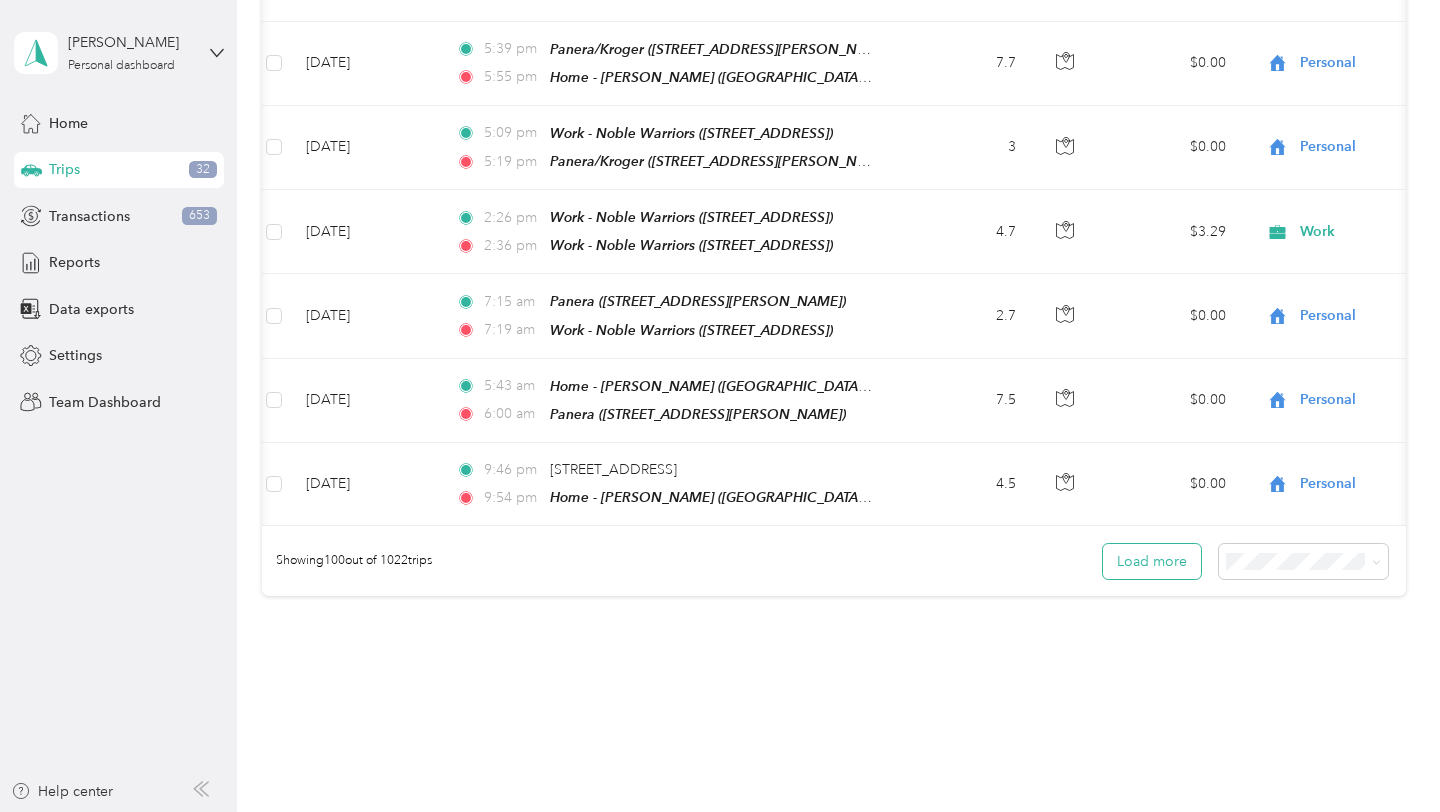 click on "Load more" at bounding box center [1152, 561] 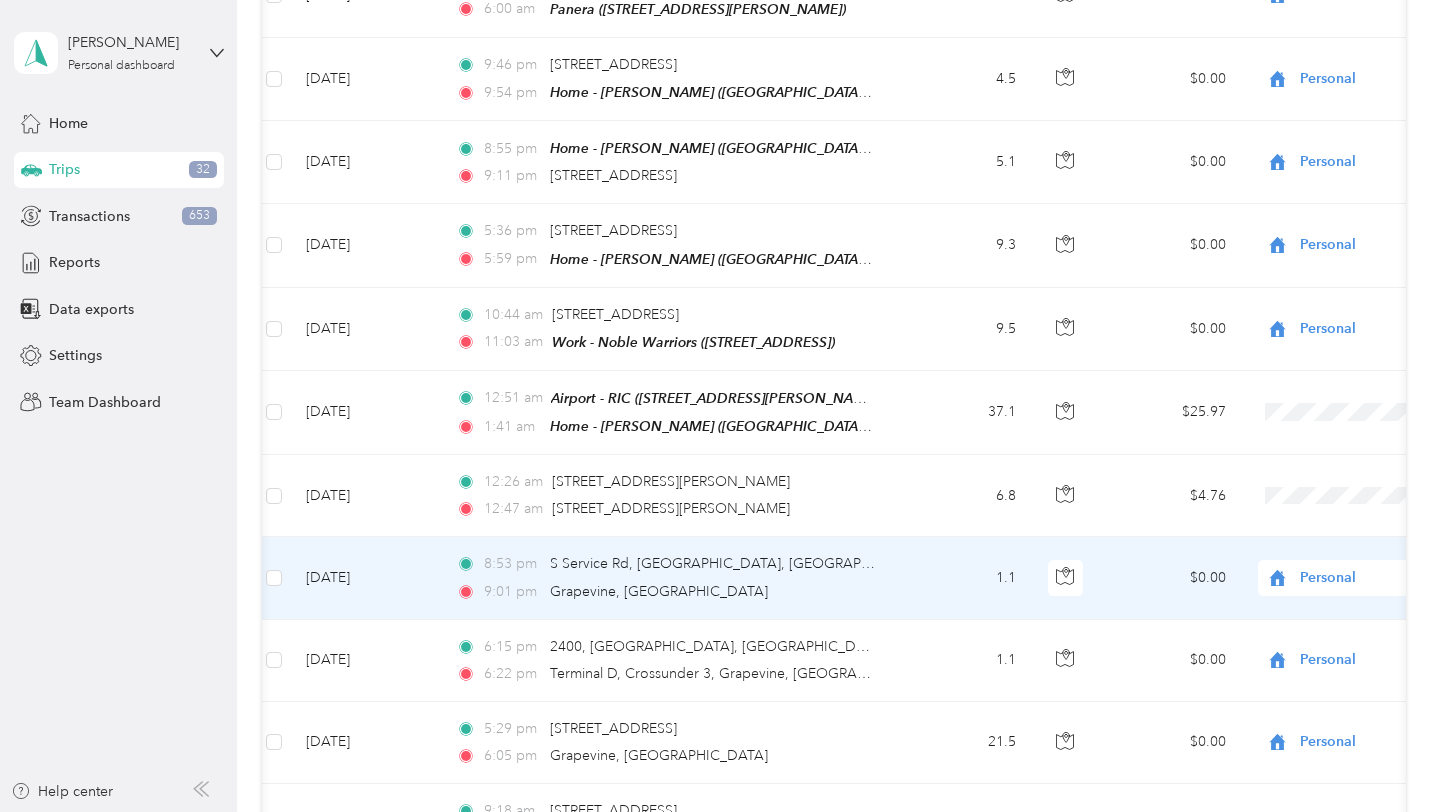 scroll, scrollTop: 8565, scrollLeft: 0, axis: vertical 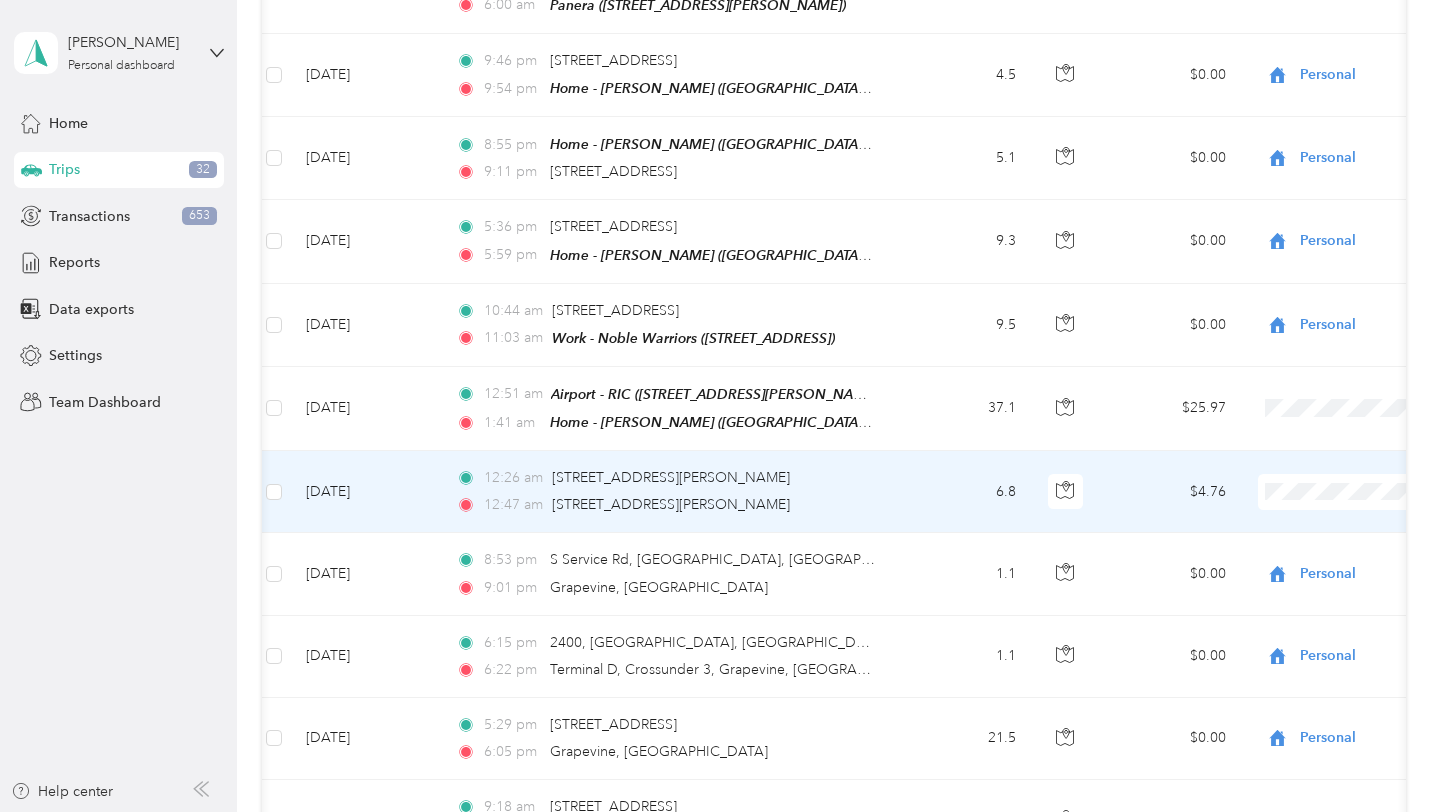 click on "Personal" at bounding box center (1316, 501) 